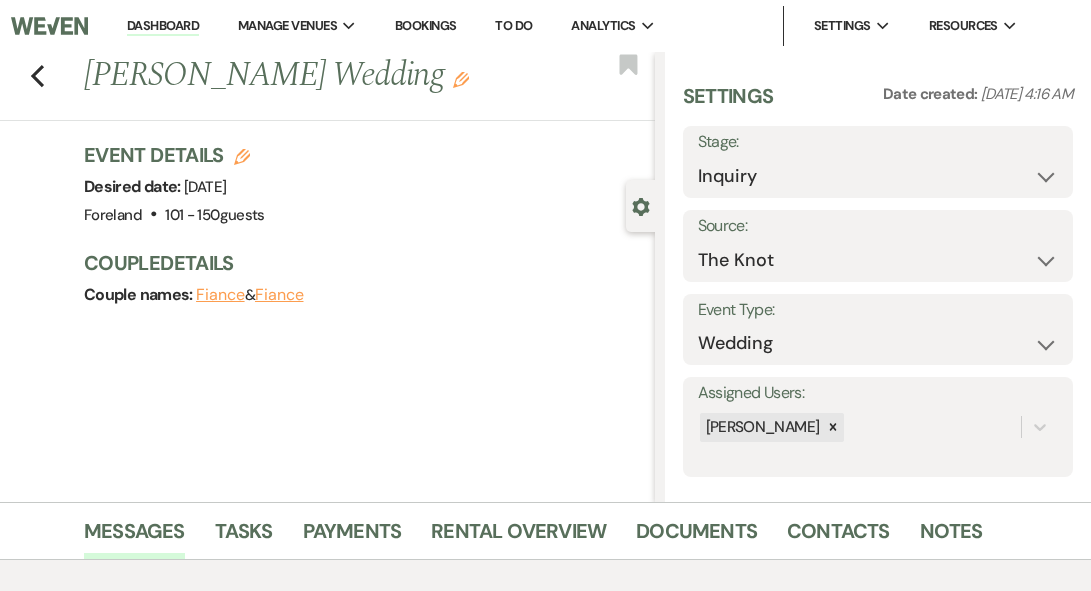 scroll, scrollTop: 317, scrollLeft: 0, axis: vertical 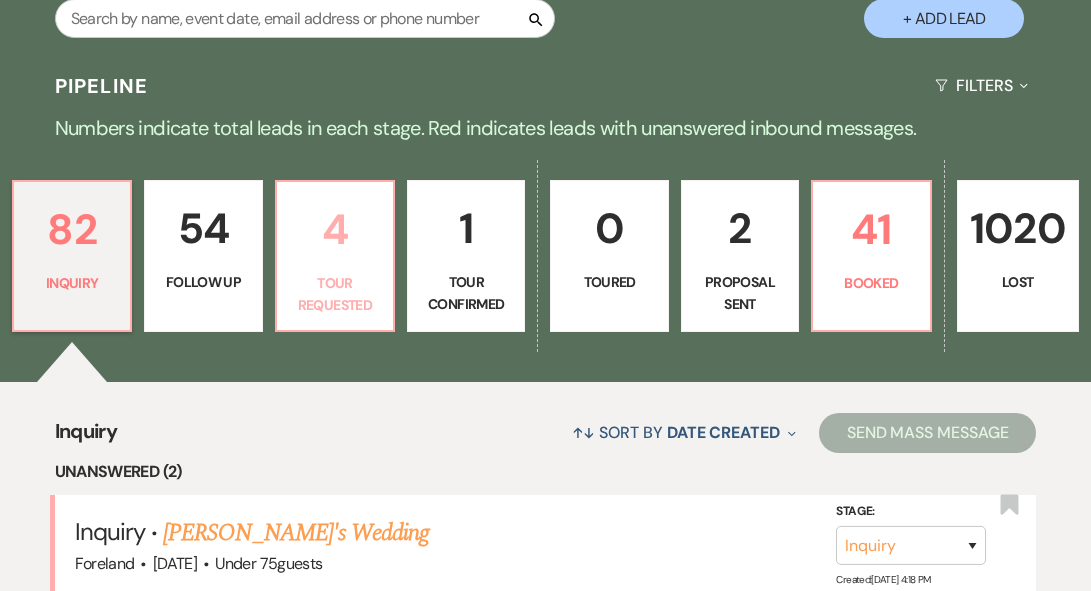 click on "4 Tour Requested" at bounding box center (335, 256) 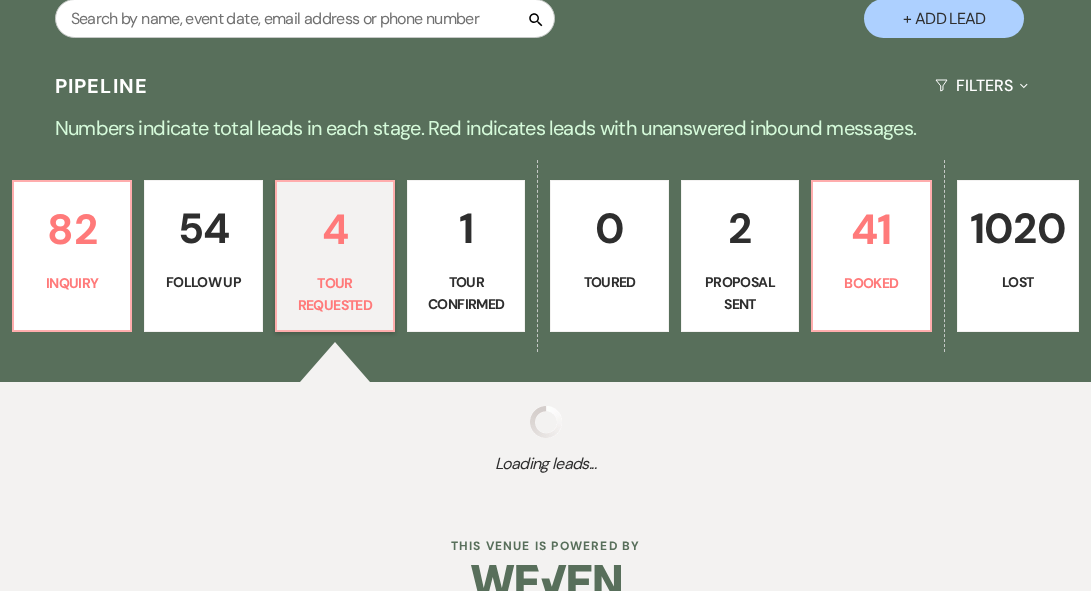 select on "2" 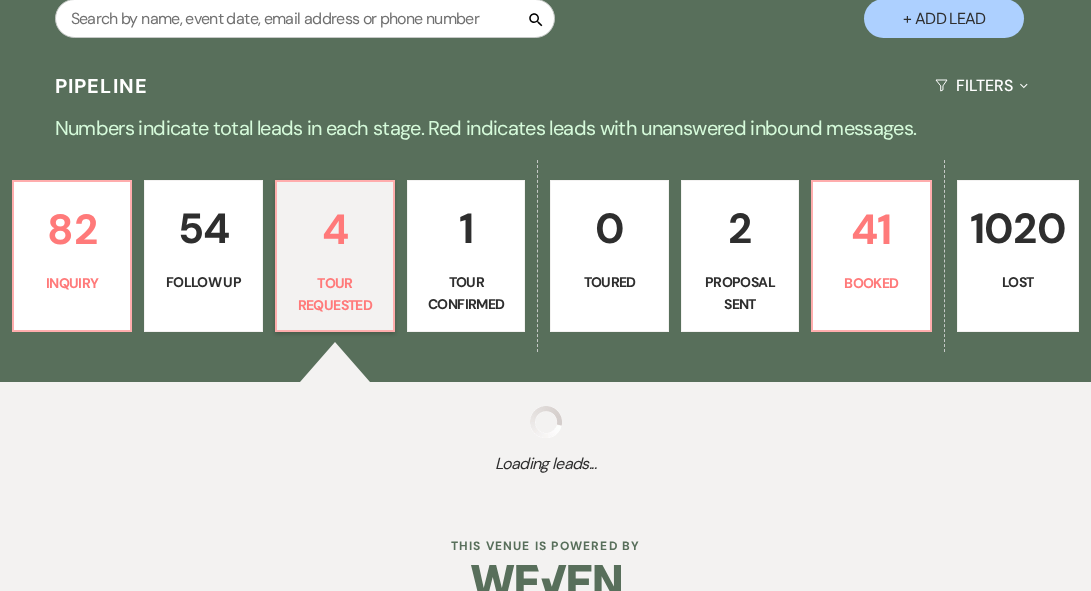 select on "2" 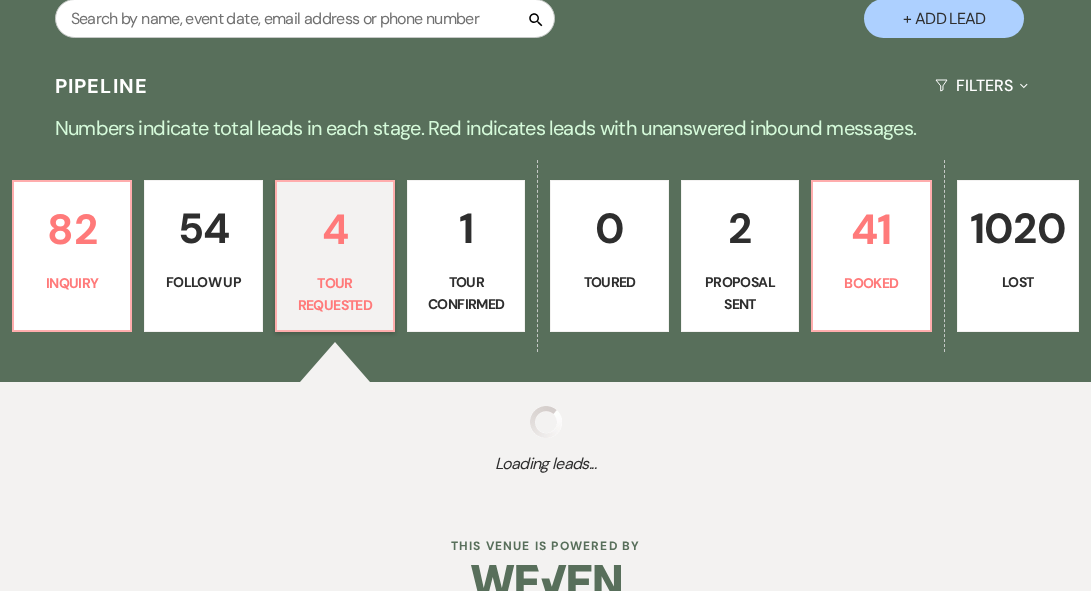 select on "2" 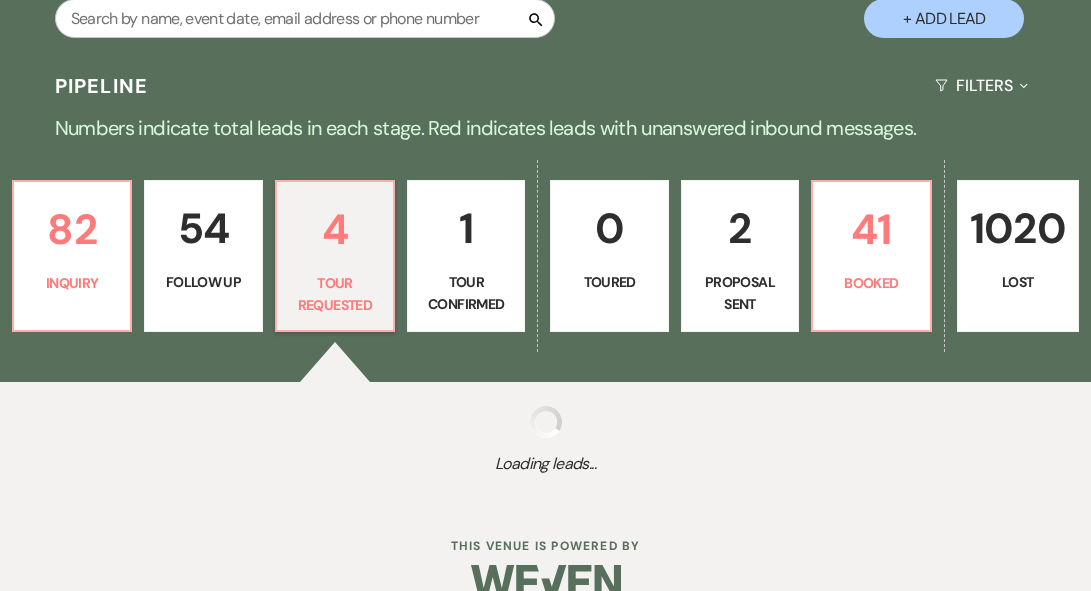 select on "2" 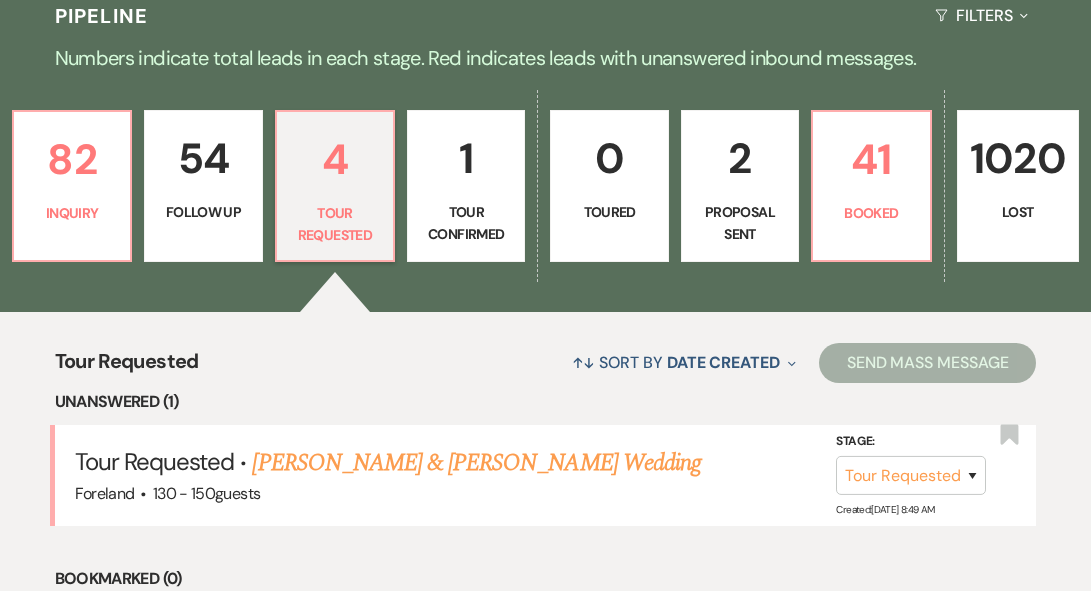 scroll, scrollTop: 581, scrollLeft: 0, axis: vertical 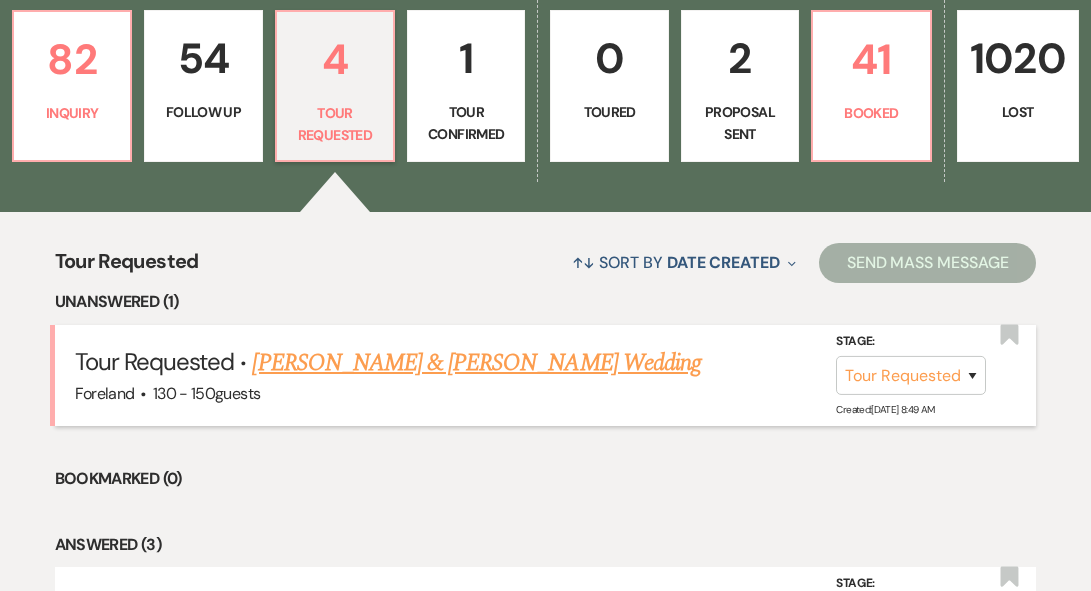click on "[PERSON_NAME] & [PERSON_NAME] Wedding" at bounding box center [476, 363] 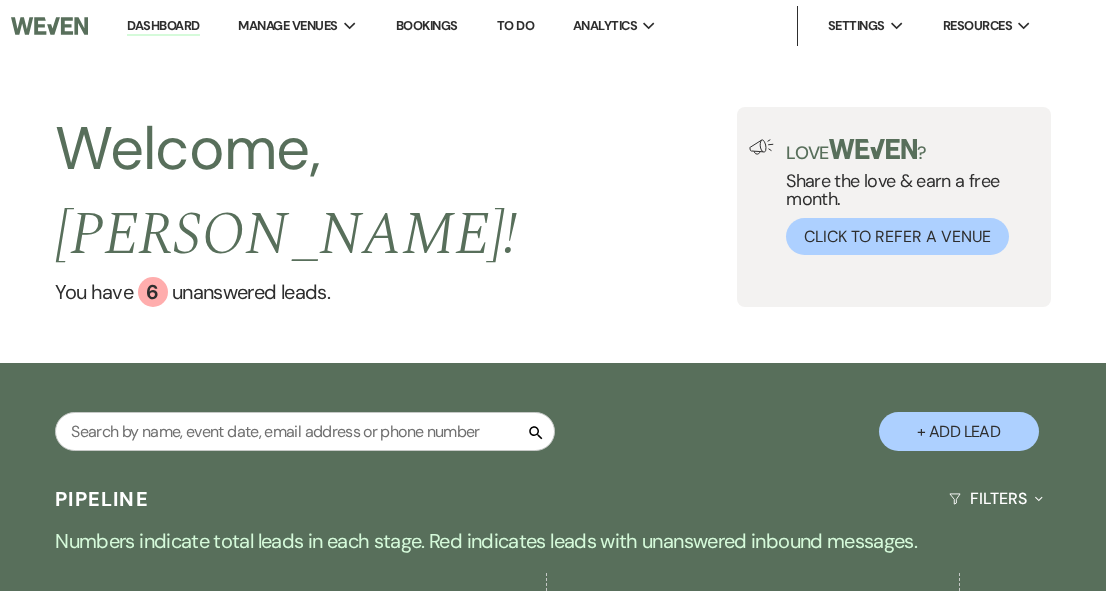 select on "2" 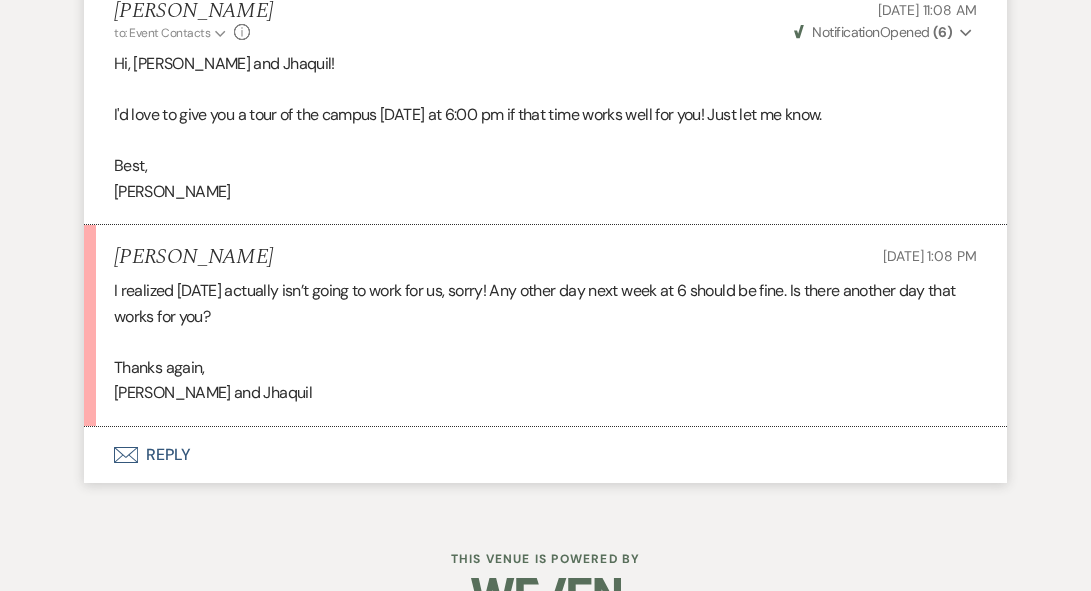 scroll, scrollTop: 2085, scrollLeft: 0, axis: vertical 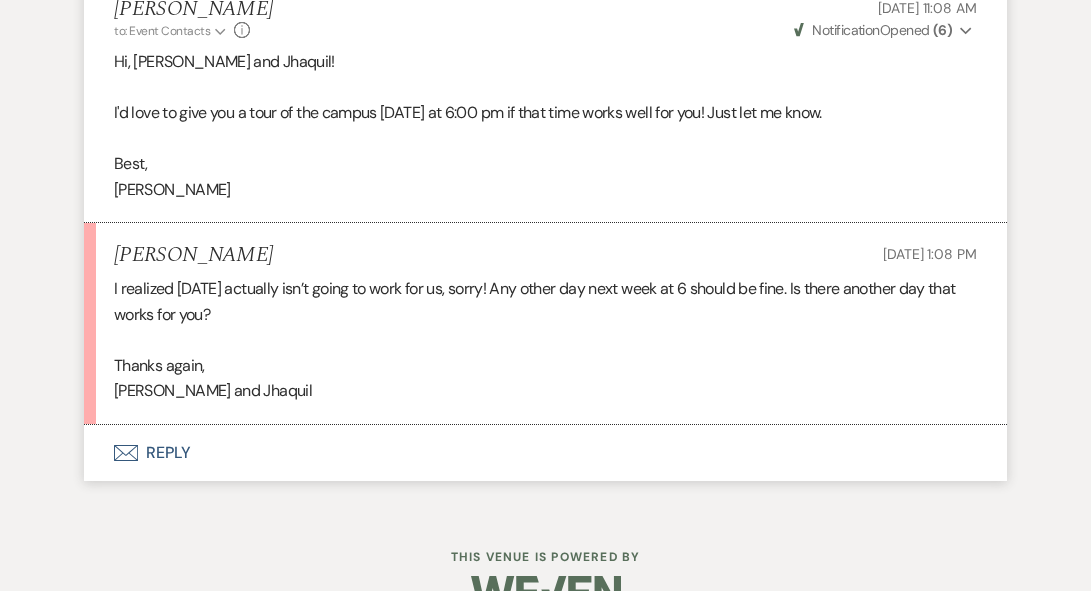 click on "Envelope Reply" at bounding box center [545, 453] 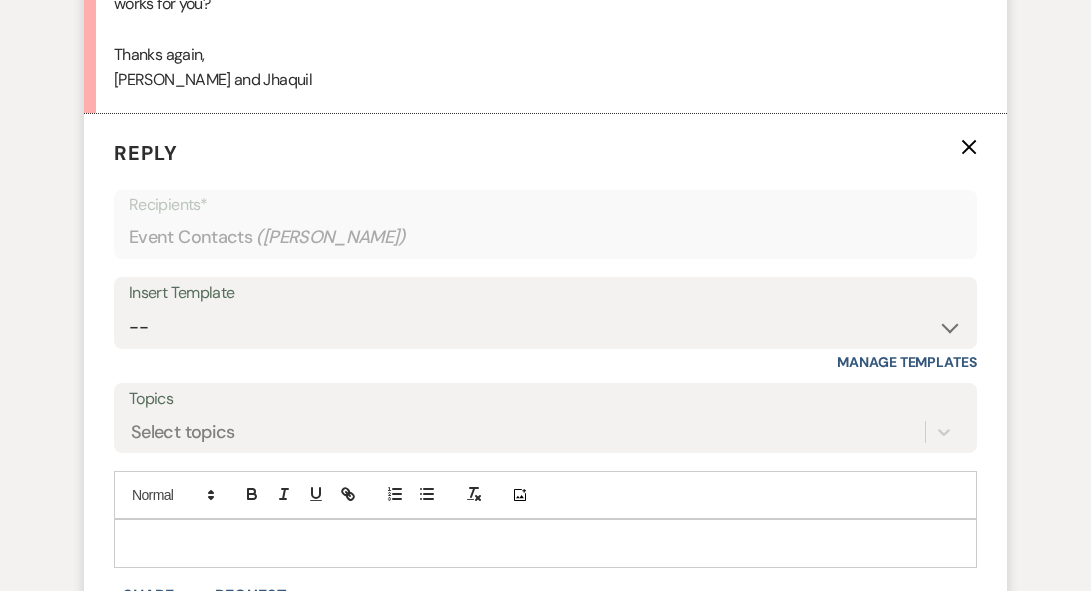 scroll, scrollTop: 2421, scrollLeft: 0, axis: vertical 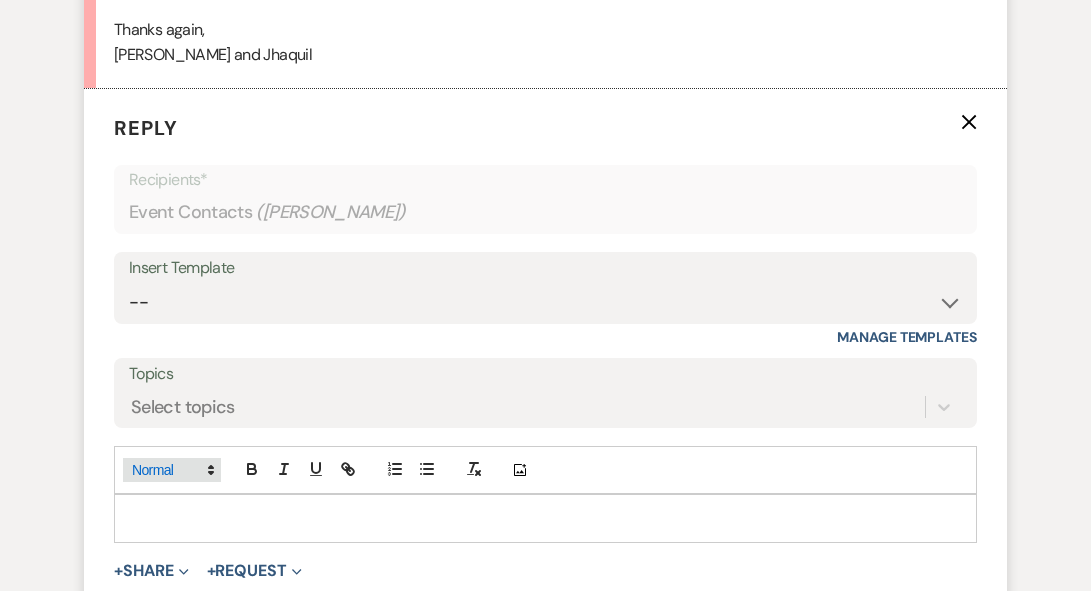 click at bounding box center [172, 470] 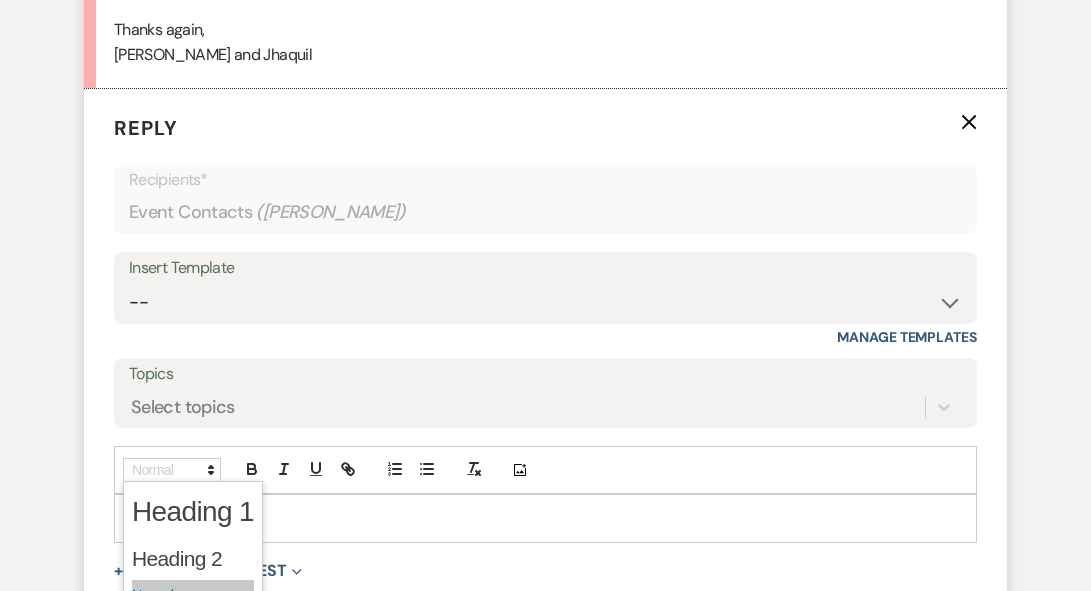 click at bounding box center (545, 518) 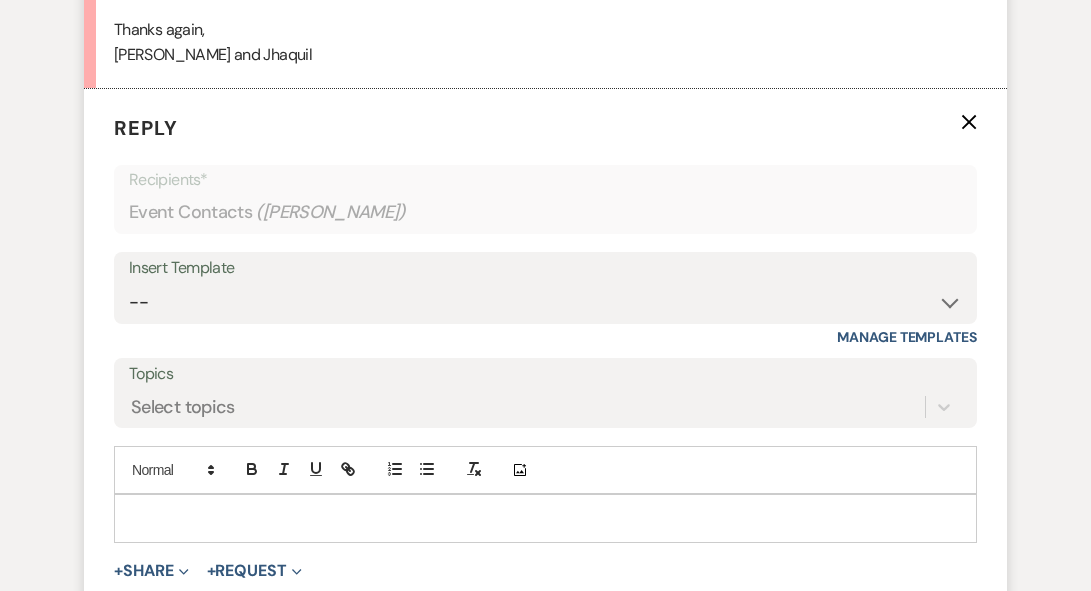 type 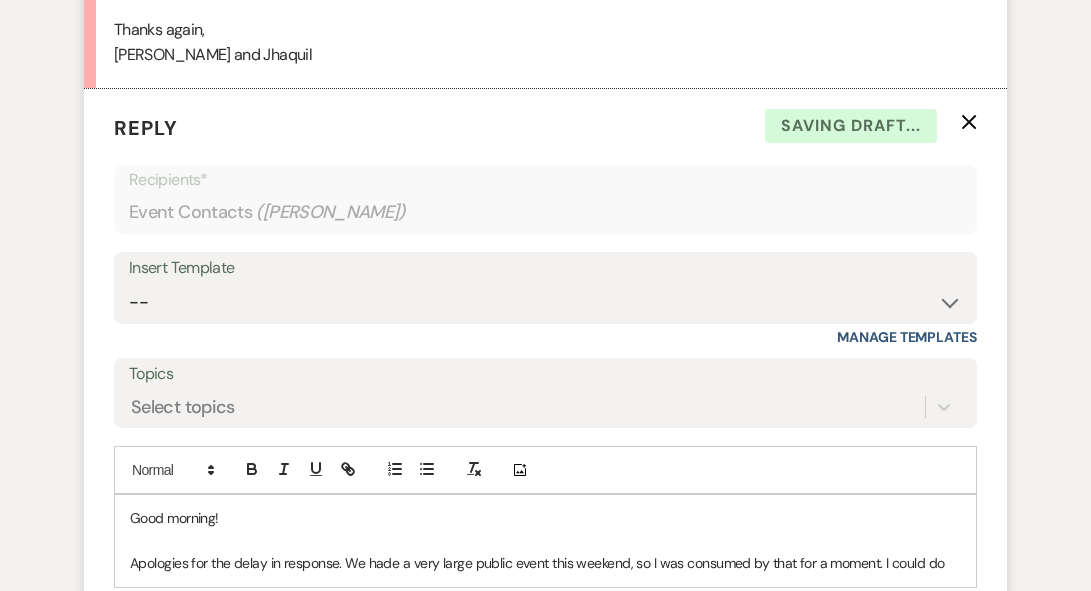 scroll, scrollTop: 2424, scrollLeft: 0, axis: vertical 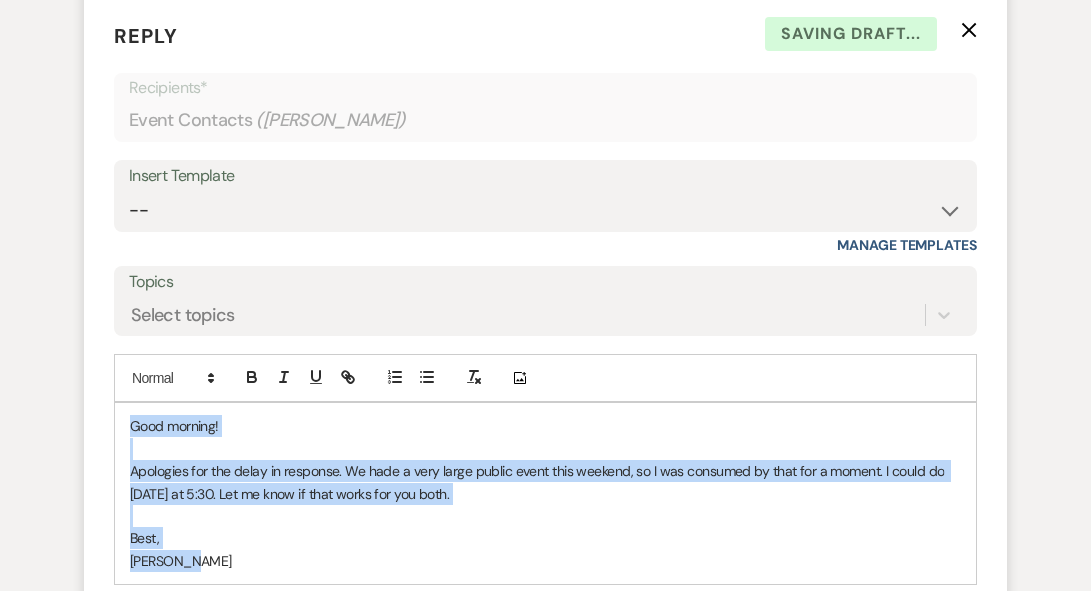 drag, startPoint x: 209, startPoint y: 562, endPoint x: 116, endPoint y: 286, distance: 291.2473 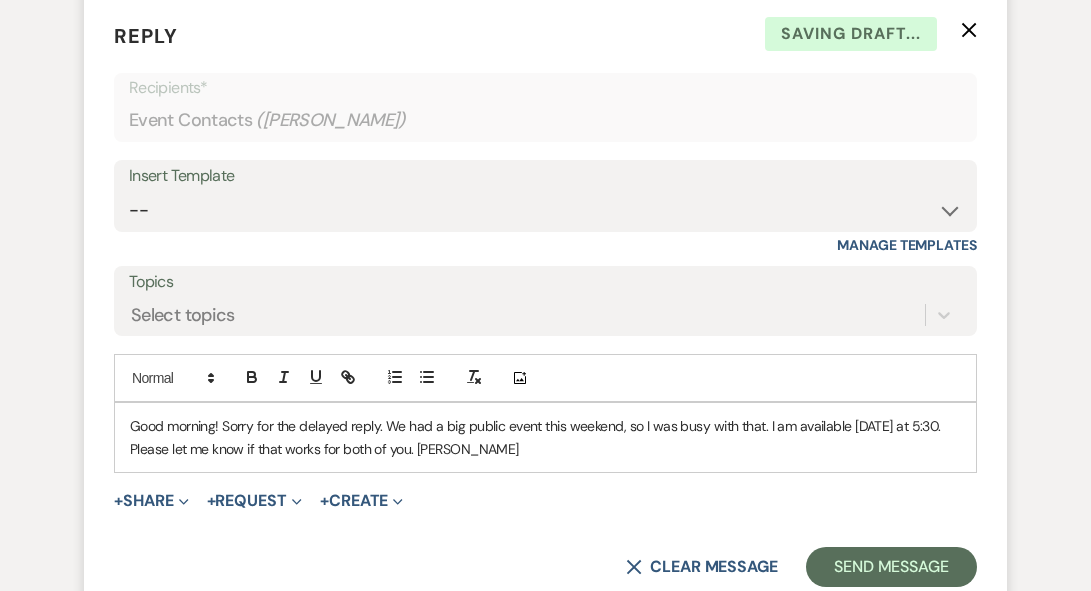 click on "Good morning! Sorry for the delayed reply. We had a big public event this weekend, so I was busy with that. I am available [DATE] at 5:30. Please let me know if that works for both of you. [PERSON_NAME]" at bounding box center [545, 437] 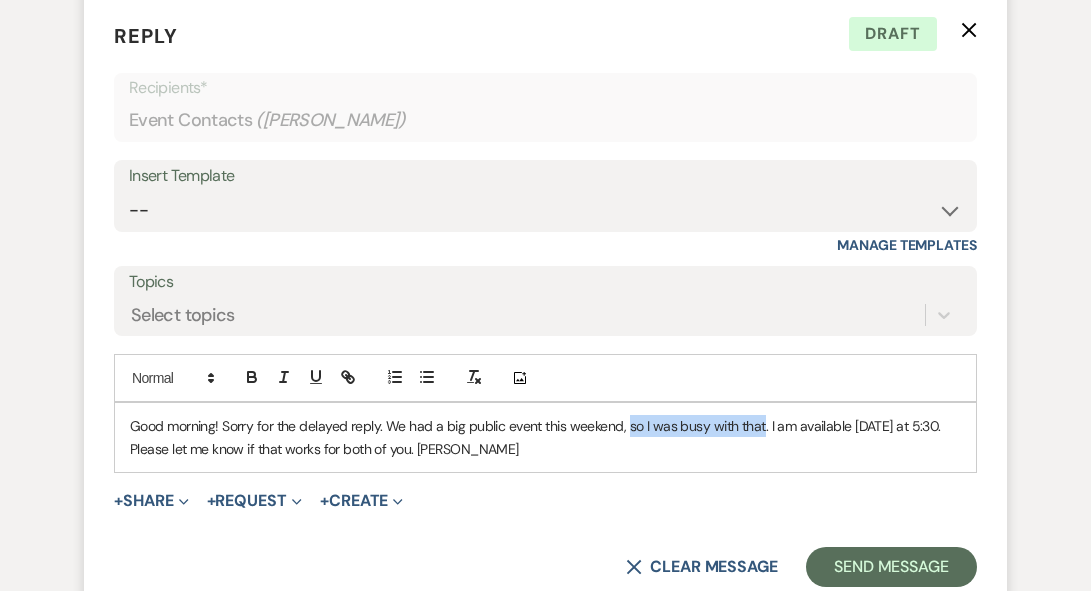 drag, startPoint x: 757, startPoint y: 428, endPoint x: 625, endPoint y: 427, distance: 132.00378 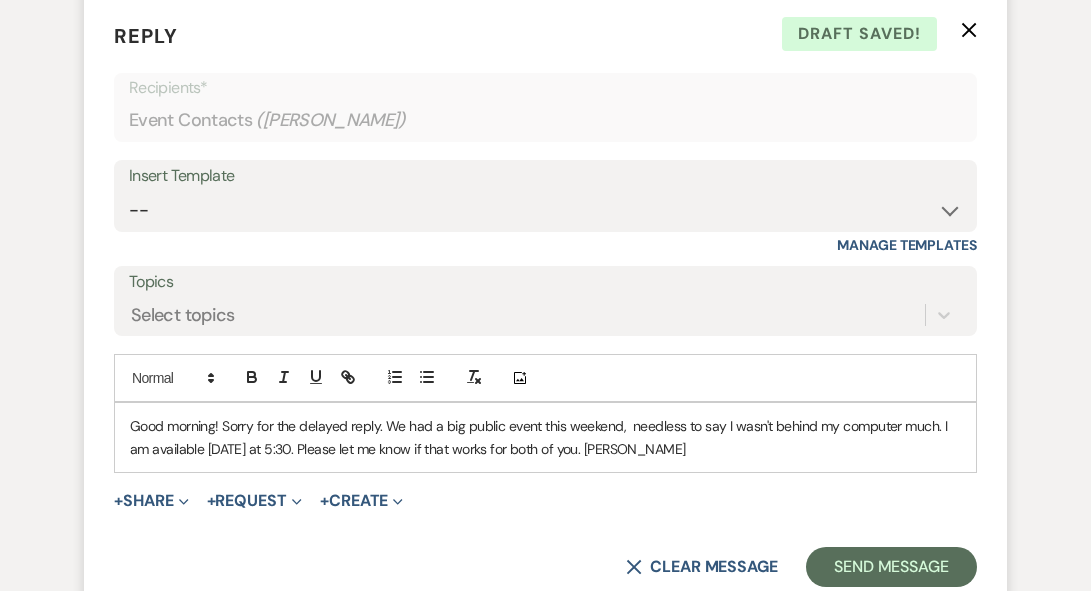 click on "Good morning! Sorry for the delayed reply. We had a big public event this weekend,  needless to say I wasn't behind my computer much. I am available [DATE] at 5:30. Please let me know if that works for both of you. [PERSON_NAME]" at bounding box center [545, 437] 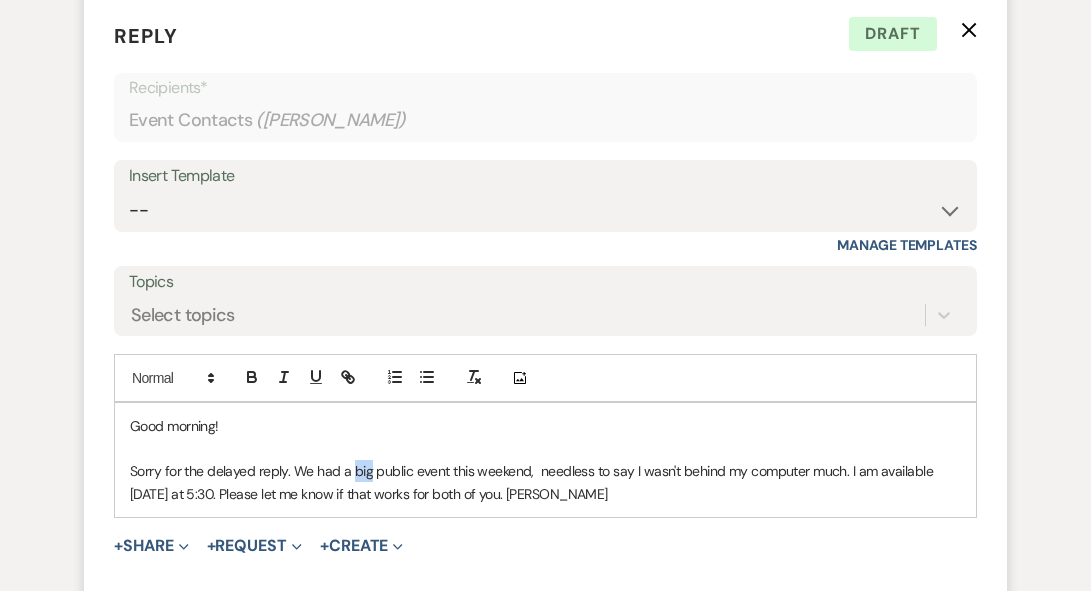 drag, startPoint x: 369, startPoint y: 473, endPoint x: 354, endPoint y: 474, distance: 15.033297 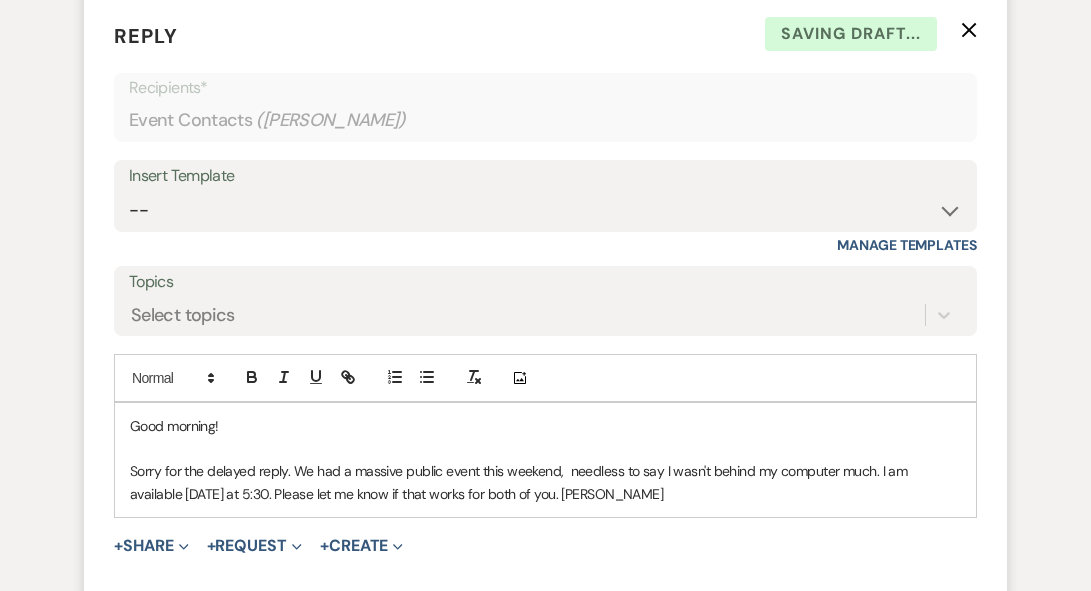 click on "Sorry for the delayed reply. We had a massive public event this weekend,  needless to say I wasn't behind my computer much. I am available [DATE] at 5:30. Please let me know if that works for both of you. [PERSON_NAME]" at bounding box center [545, 482] 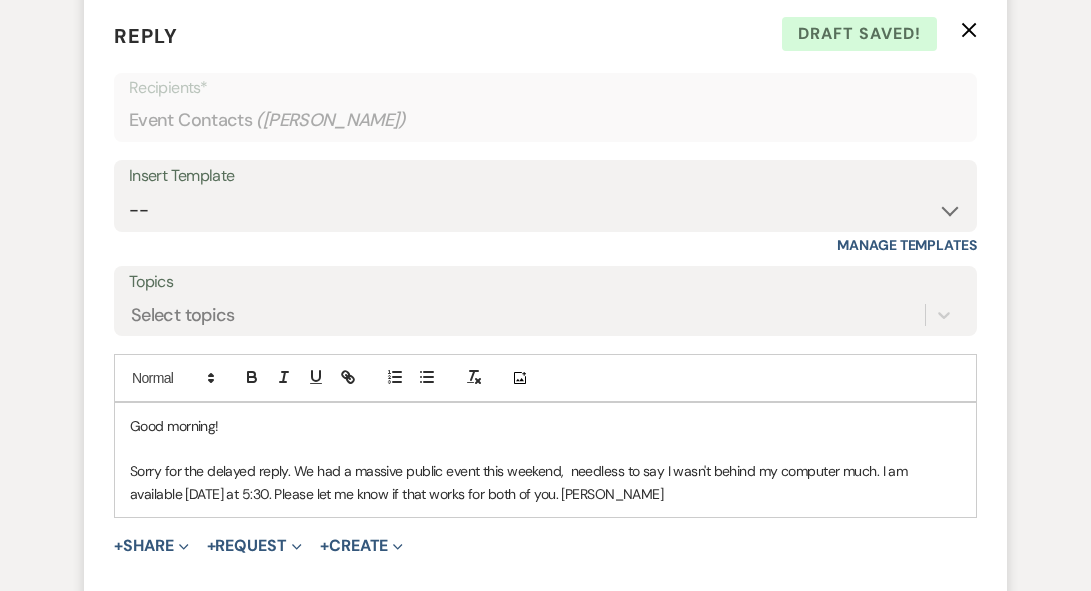 click on "Sorry for the delayed reply. We had a massive public event this weekend,  needless to say I wasn't behind my computer much. I am available [DATE] at 5:30. Please let me know if that works for both of you. [PERSON_NAME]" at bounding box center (545, 482) 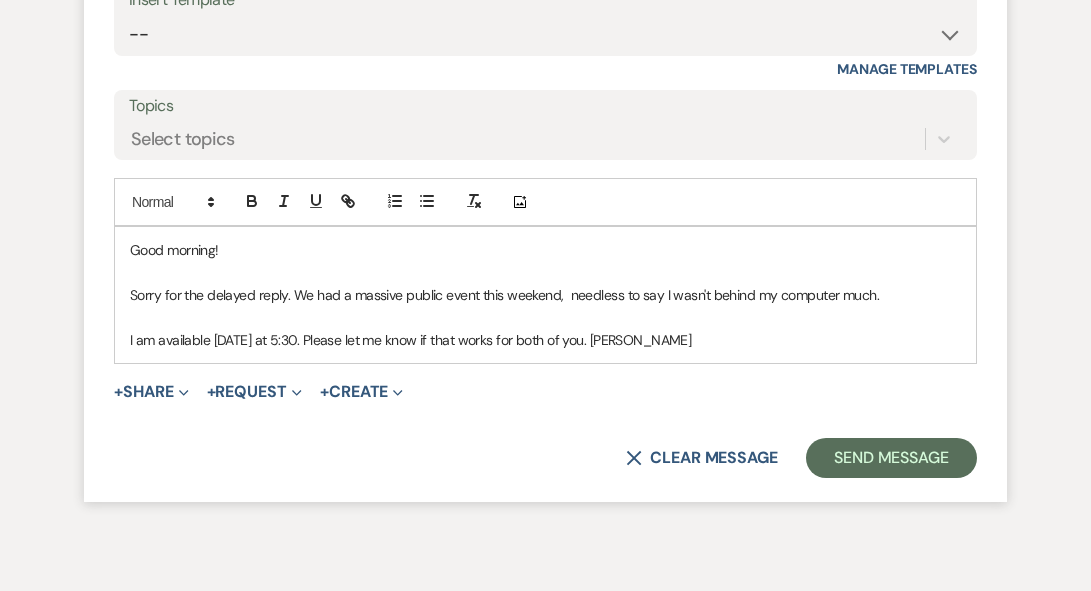 scroll, scrollTop: 2721, scrollLeft: 0, axis: vertical 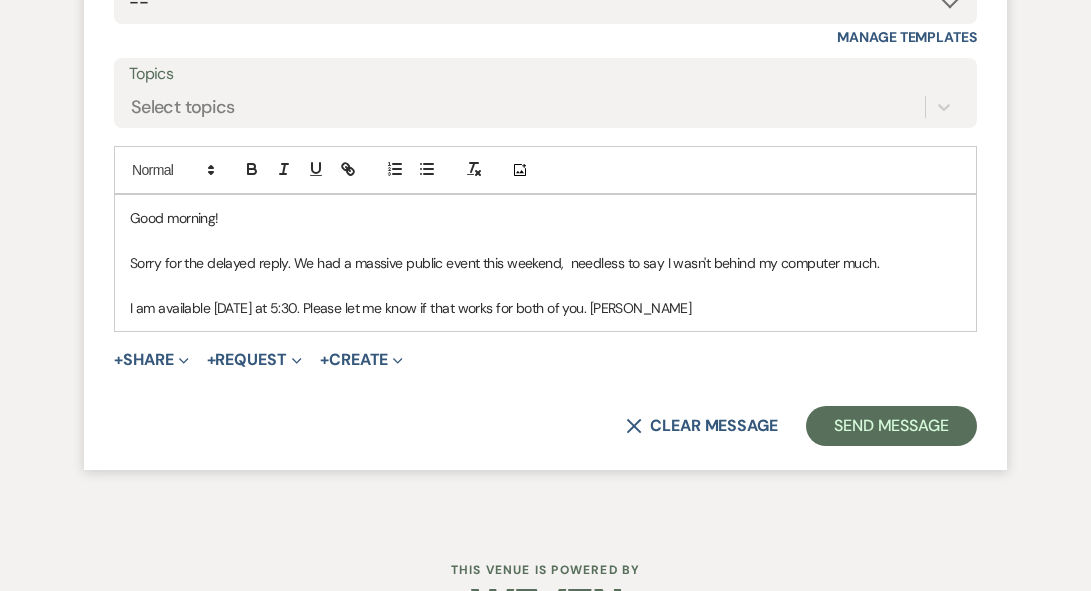 click on "I am available [DATE] at 5:30. Please let me know if that works for both of you. [PERSON_NAME]" at bounding box center (545, 308) 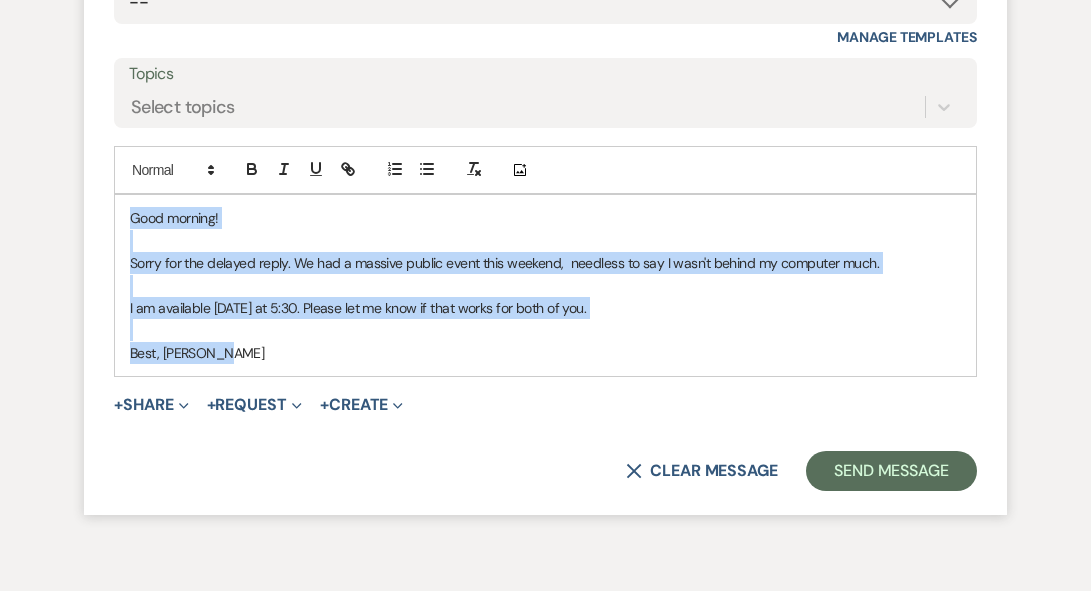 drag, startPoint x: 82, startPoint y: 277, endPoint x: 52, endPoint y: 124, distance: 155.91344 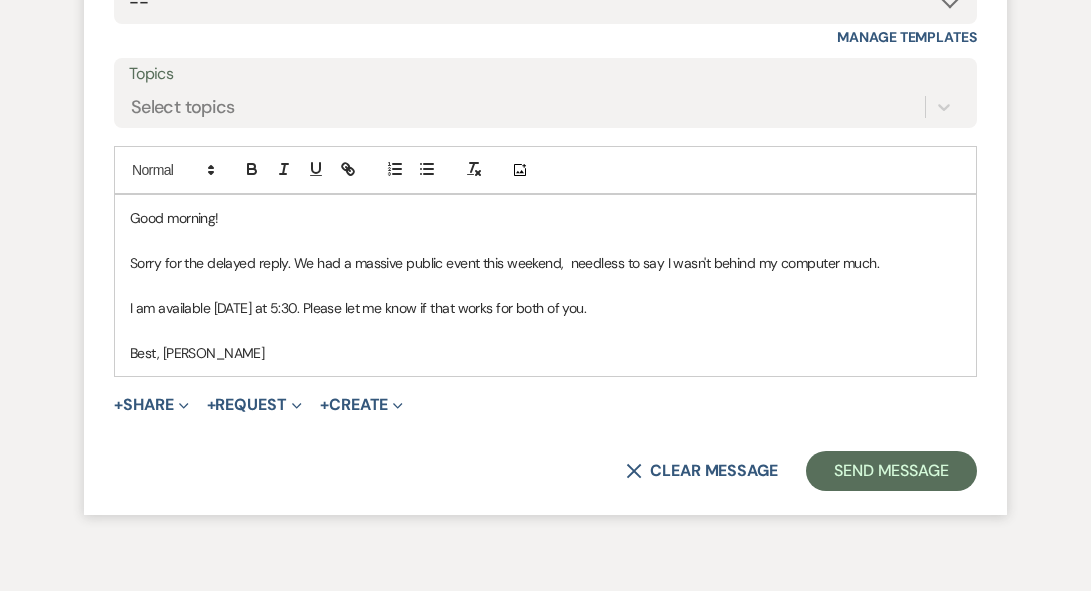 scroll, scrollTop: 2715, scrollLeft: 0, axis: vertical 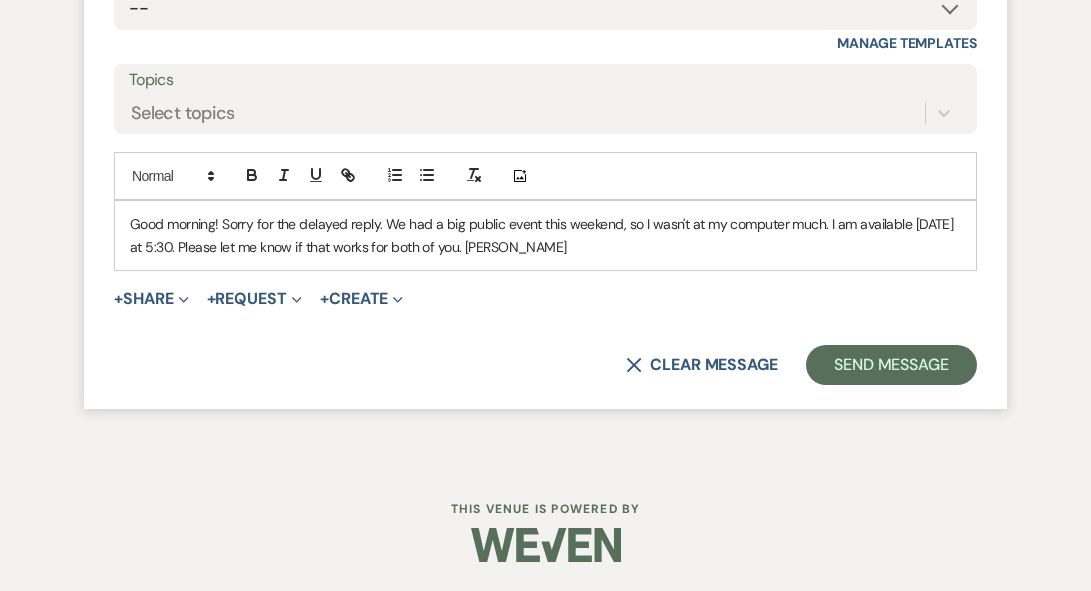 click on "Good morning! Sorry for the delayed reply. We had a big public event this weekend, so I wasn't at my computer much. I am available [DATE] at 5:30. Please let me know if that works for both of you. [PERSON_NAME]" at bounding box center [545, 235] 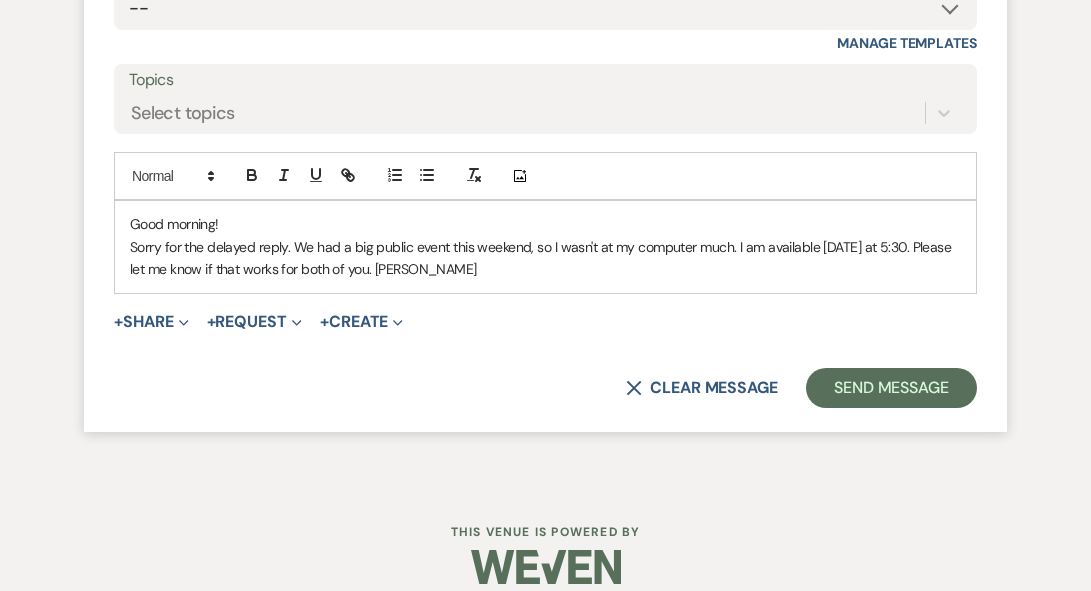 scroll, scrollTop: 2721, scrollLeft: 0, axis: vertical 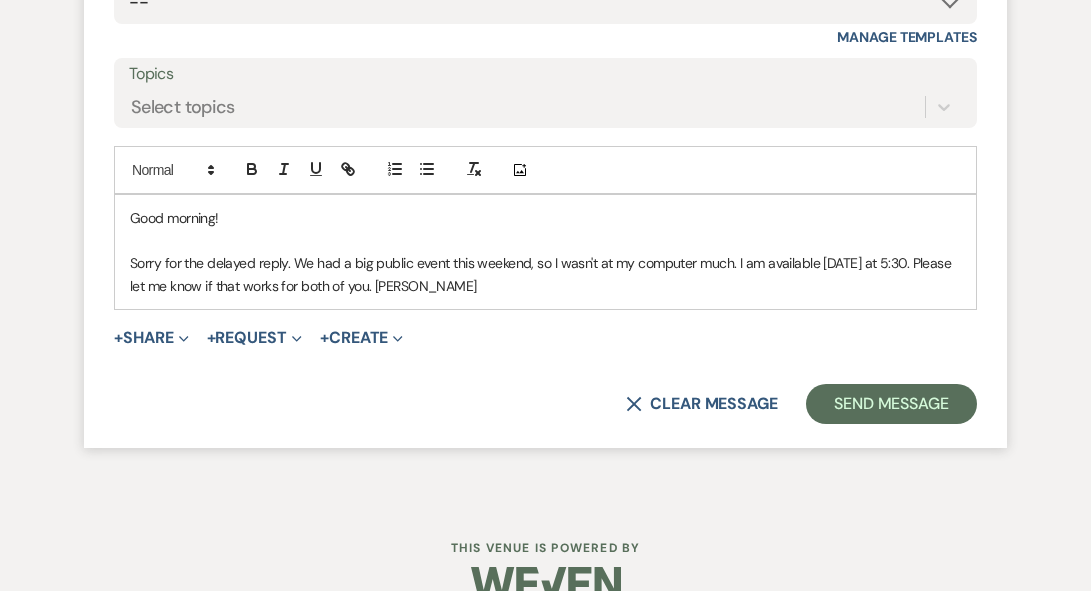 click on "Sorry for the delayed reply. We had a big public event this weekend, so I wasn't at my computer much. I am available [DATE] at 5:30. Please let me know if that works for both of you. [PERSON_NAME]" at bounding box center (545, 274) 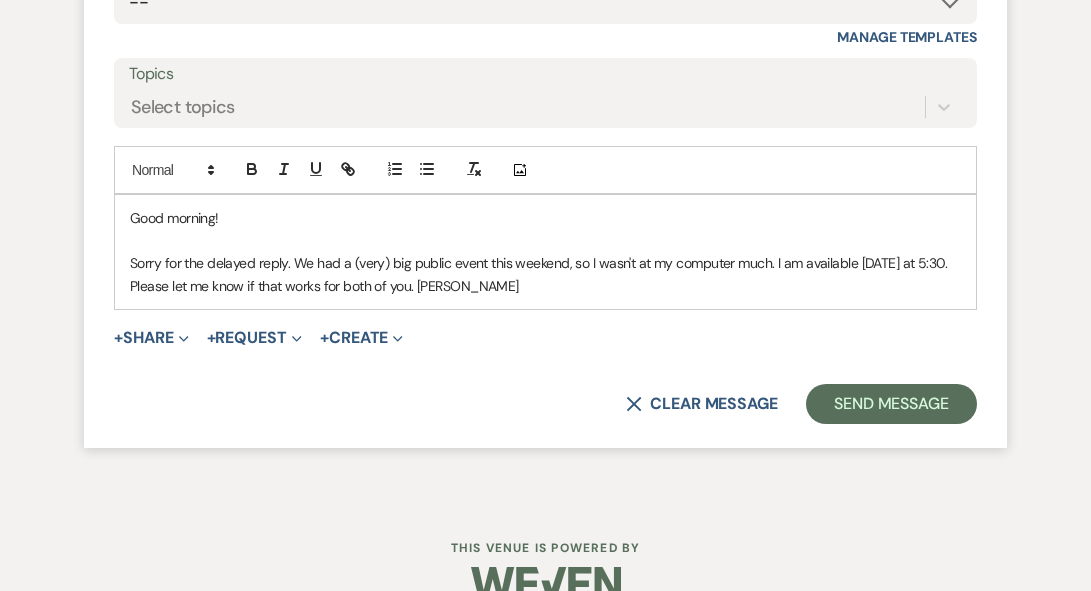 click on "Sorry for the delayed reply. We had a (very) big public event this weekend, so I wasn't at my computer much. I am available [DATE] at 5:30. Please let me know if that works for both of you. [PERSON_NAME]" at bounding box center (545, 274) 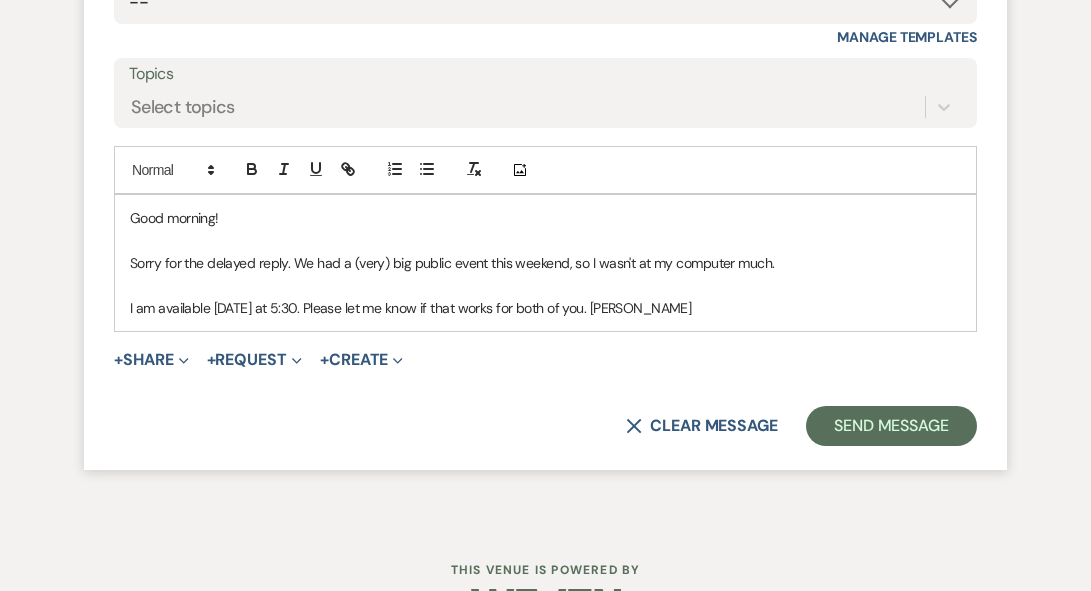 click on "I am available [DATE] at 5:30. Please let me know if that works for both of you. [PERSON_NAME]" at bounding box center (545, 308) 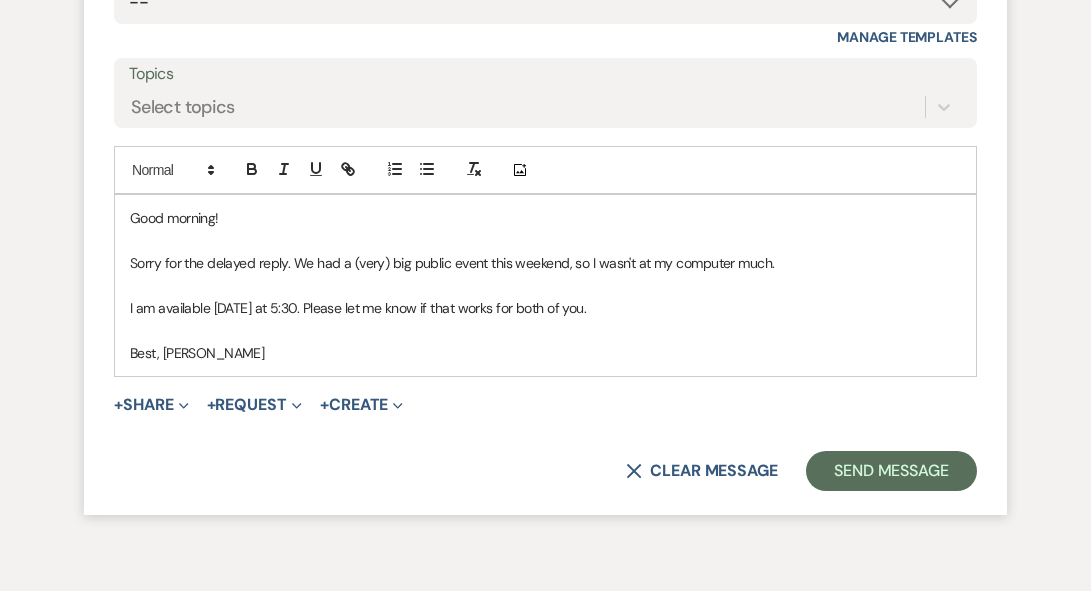 click on "Best, [PERSON_NAME]" at bounding box center [545, 353] 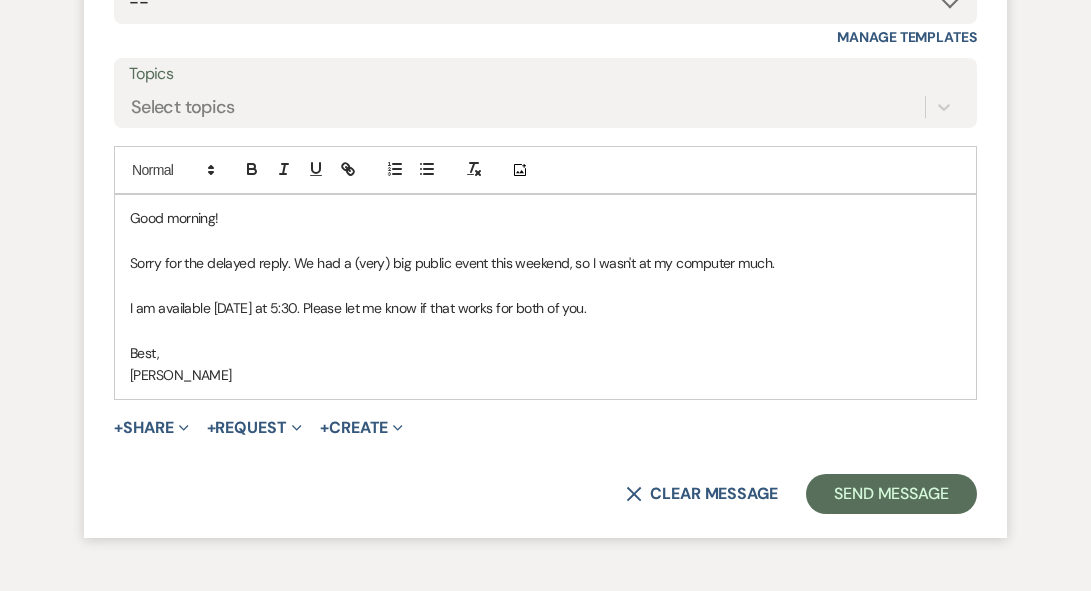 click on "I am available [DATE] at 5:30. Please let me know if that works for both of you." at bounding box center [545, 308] 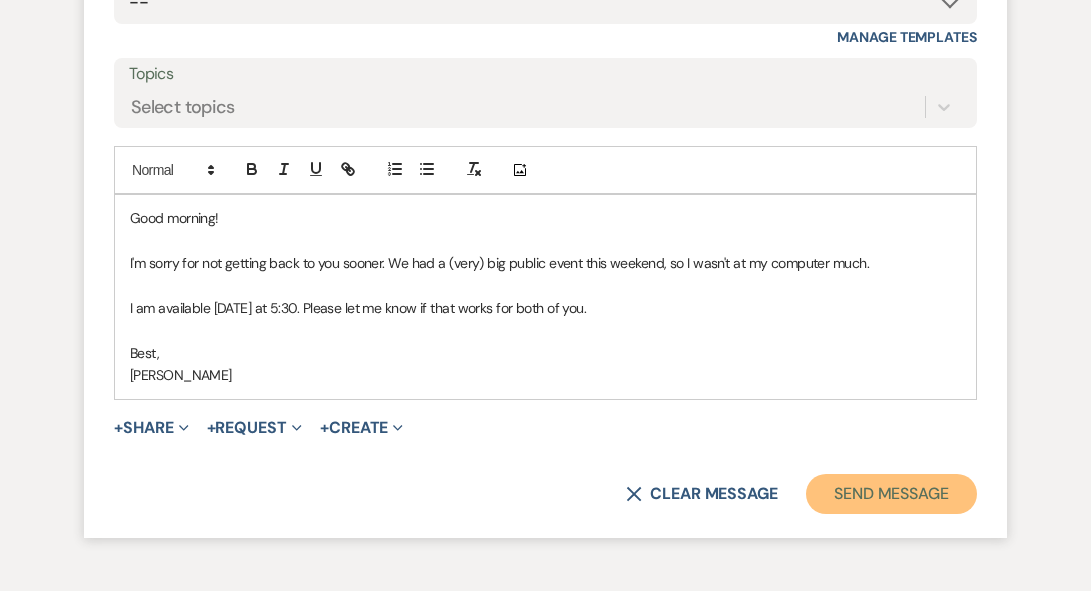 click on "Send Message" at bounding box center (891, 494) 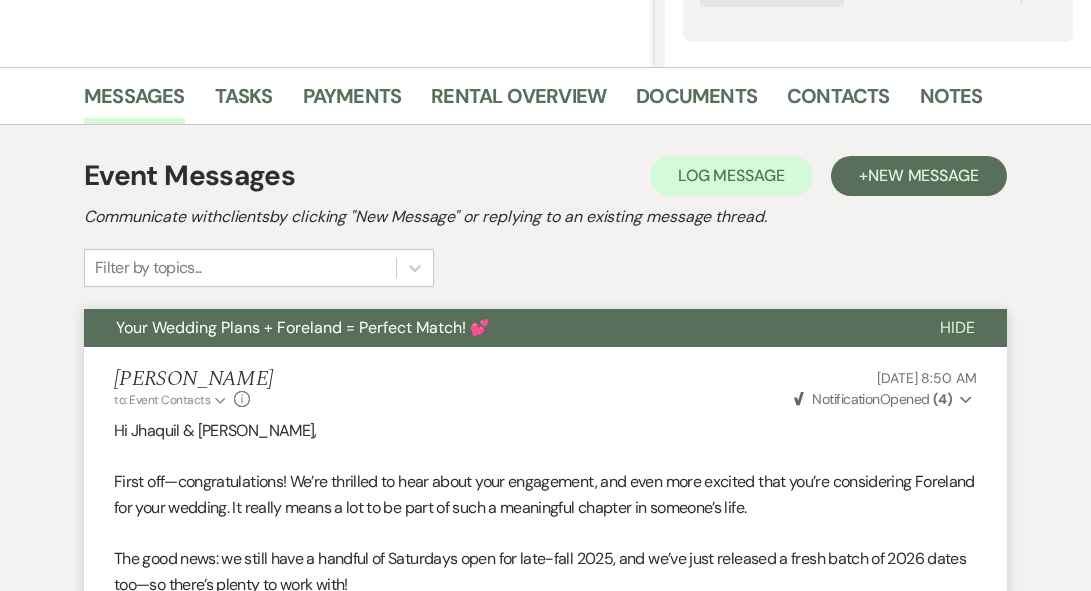 scroll, scrollTop: 0, scrollLeft: 0, axis: both 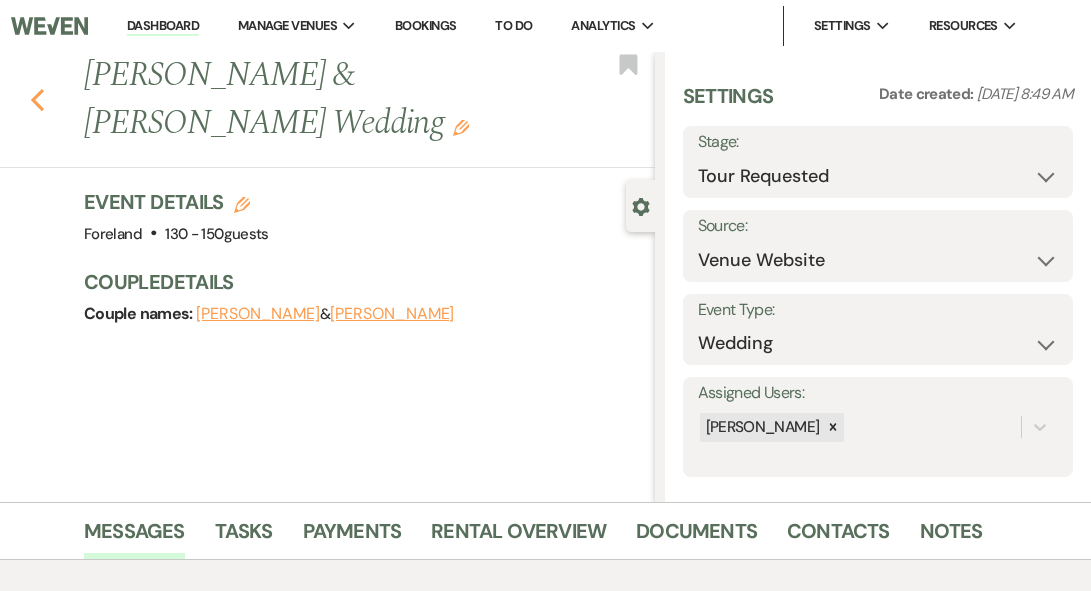 click on "Previous" 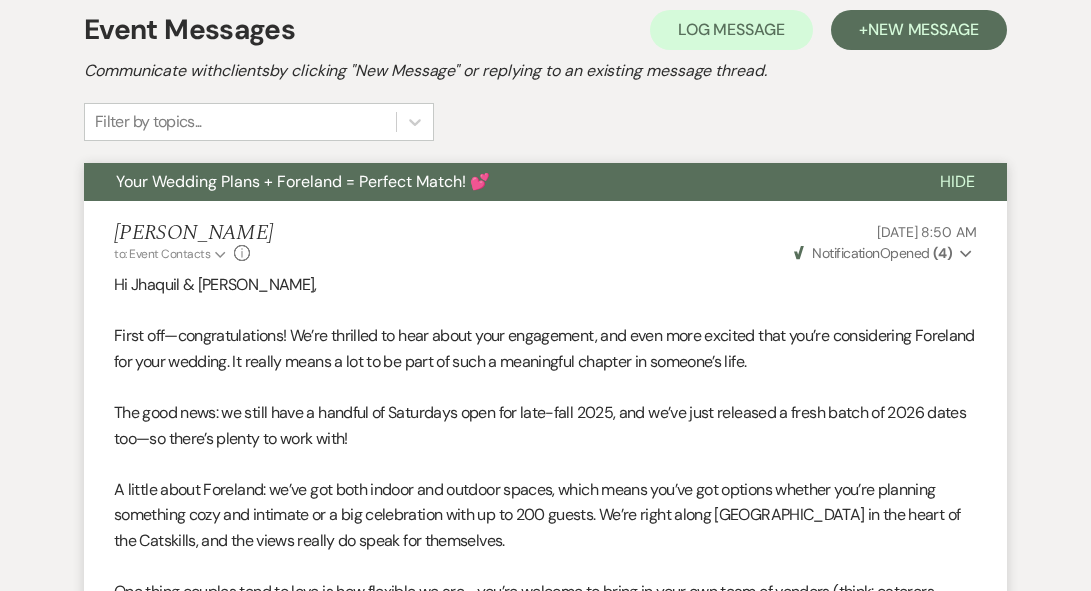 select on "2" 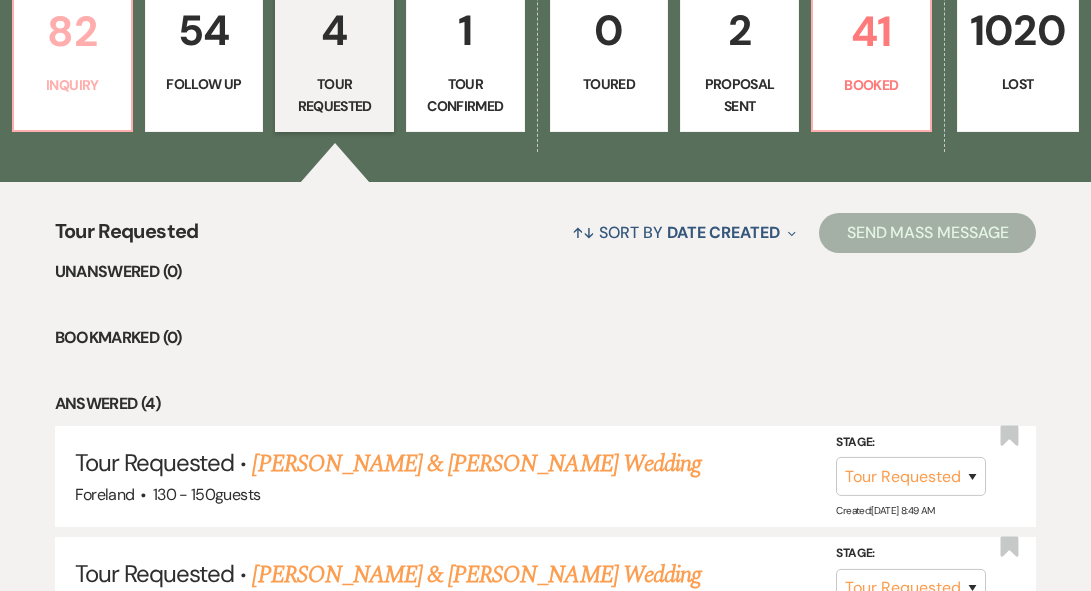 click on "82 Inquiry" at bounding box center (72, 57) 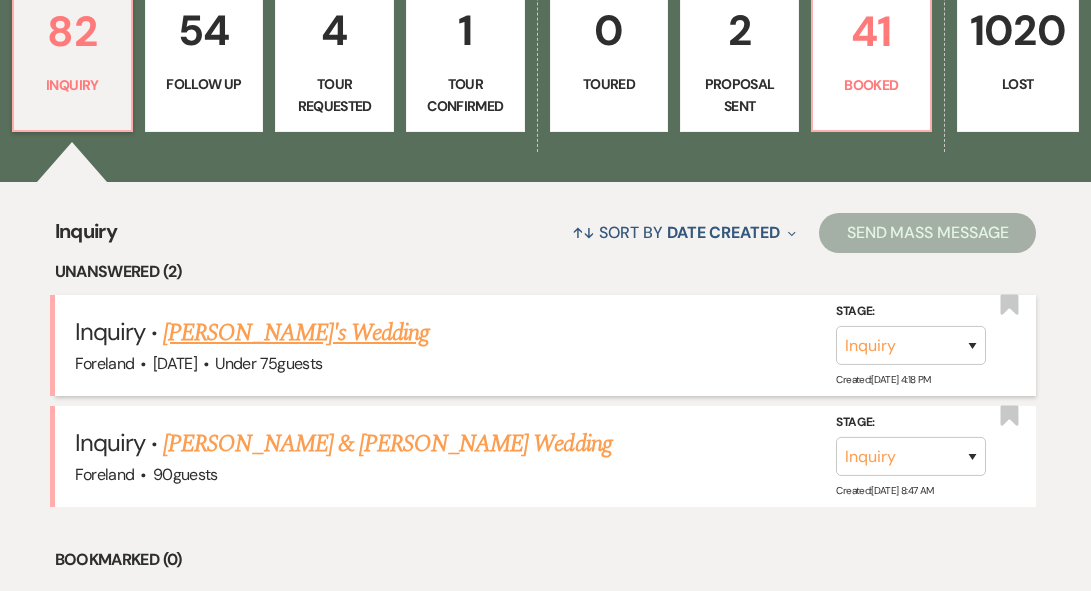 click on "[PERSON_NAME]'s Wedding" at bounding box center (296, 333) 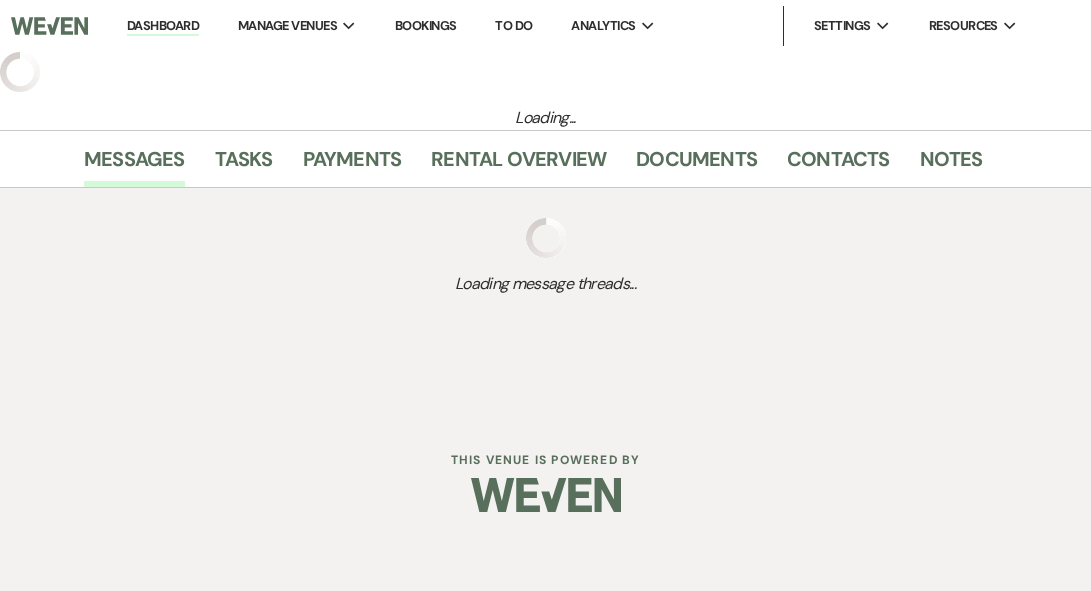 scroll, scrollTop: 0, scrollLeft: 0, axis: both 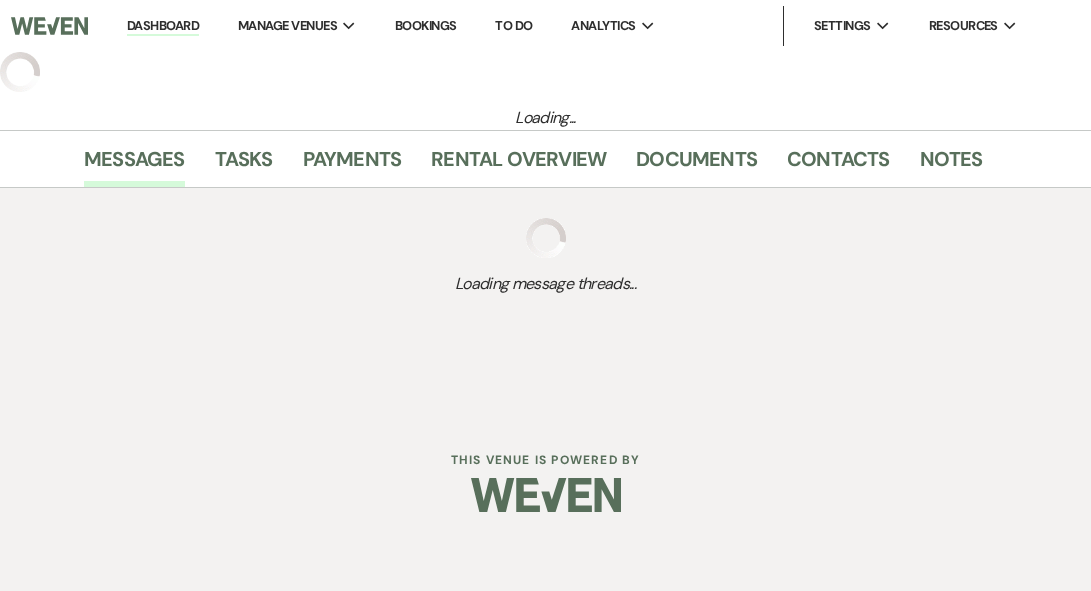 select on "3" 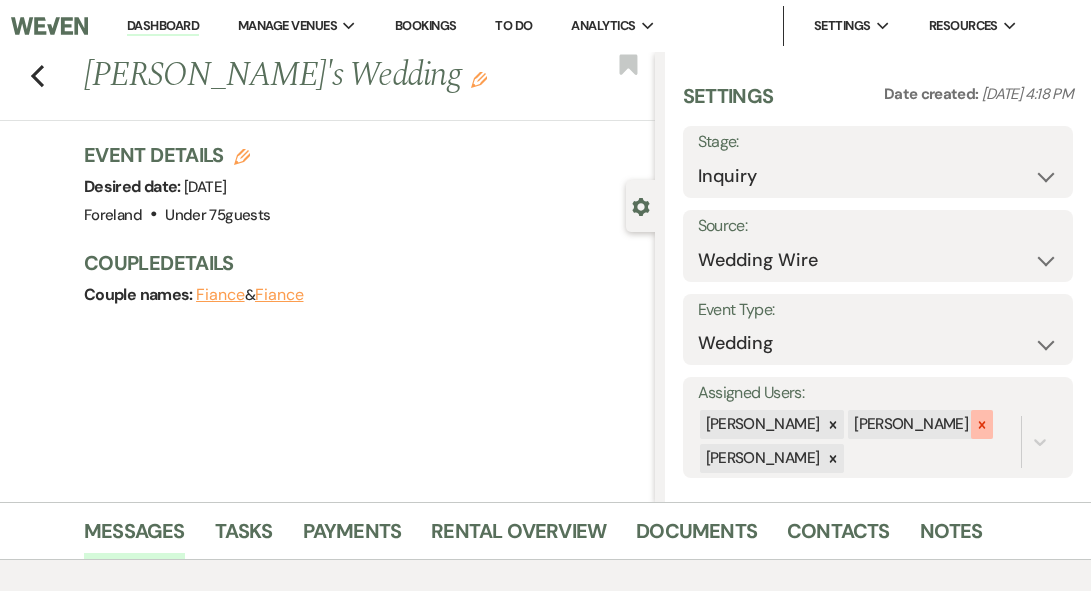 click at bounding box center (982, 424) 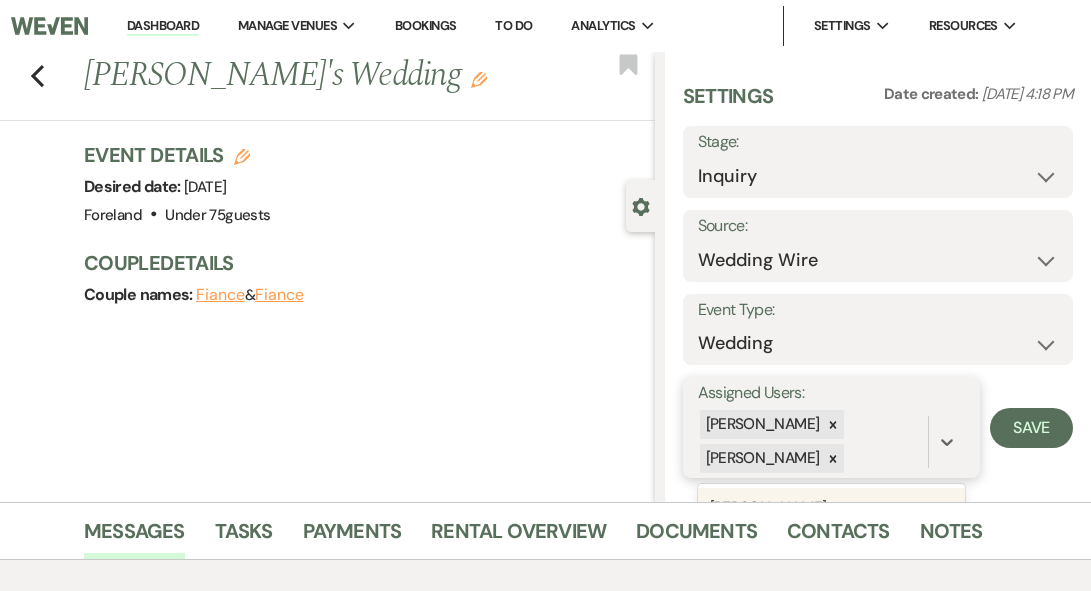 click on "[PERSON_NAME] [PERSON_NAME]" at bounding box center (813, 442) 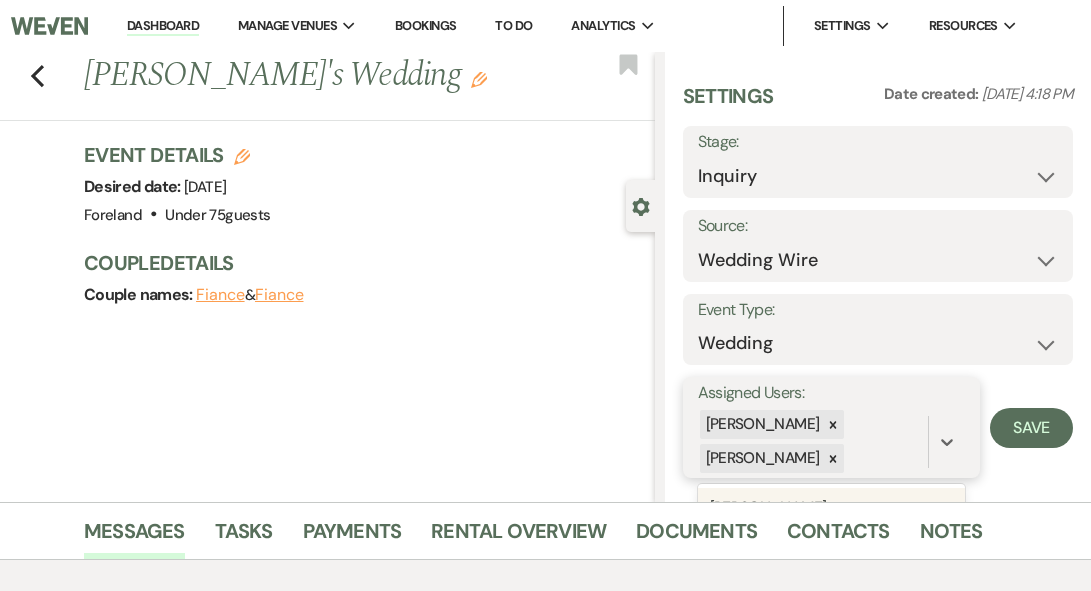 drag, startPoint x: 840, startPoint y: 460, endPoint x: 880, endPoint y: 458, distance: 40.04997 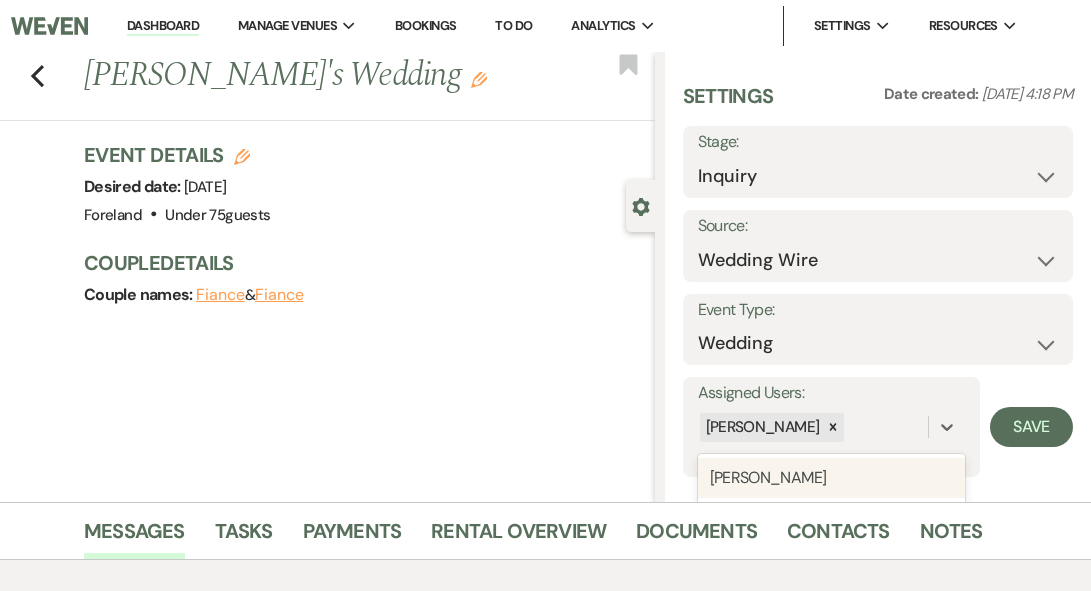 click on "Settings Date created:   [DATE] 4:18 PM Stage: Inquiry Follow Up Tour Requested Tour Confirmed Toured Proposal Sent Booked Lost Source: Weven Venue Website Instagram Facebook Pinterest Google The Knot Wedding Wire Here Comes the Guide Wedding Spot Eventective [PERSON_NAME] The Venue Report PartySlate VRBO / Homeaway Airbnb Wedding Show TikTok X / Twitter Phone Call Walk-in Vendor Referral Advertising Personal Referral Local Referral Other Event Type: Wedding Anniversary Party Baby Shower Bachelorette / Bachelor Party Birthday Party Bridal Shower Brunch Community Event Concert Corporate Event Elopement End of Life Celebration Engagement Party Fundraiser Graduation Party Micro Wedding Prom Quinceañera Rehearsal Dinner Religious Event Retreat Other Assigned Users:   option [PERSON_NAME], deselected.   [PERSON_NAME] [PERSON_NAME] [PERSON_NAME]" at bounding box center (878, 277) 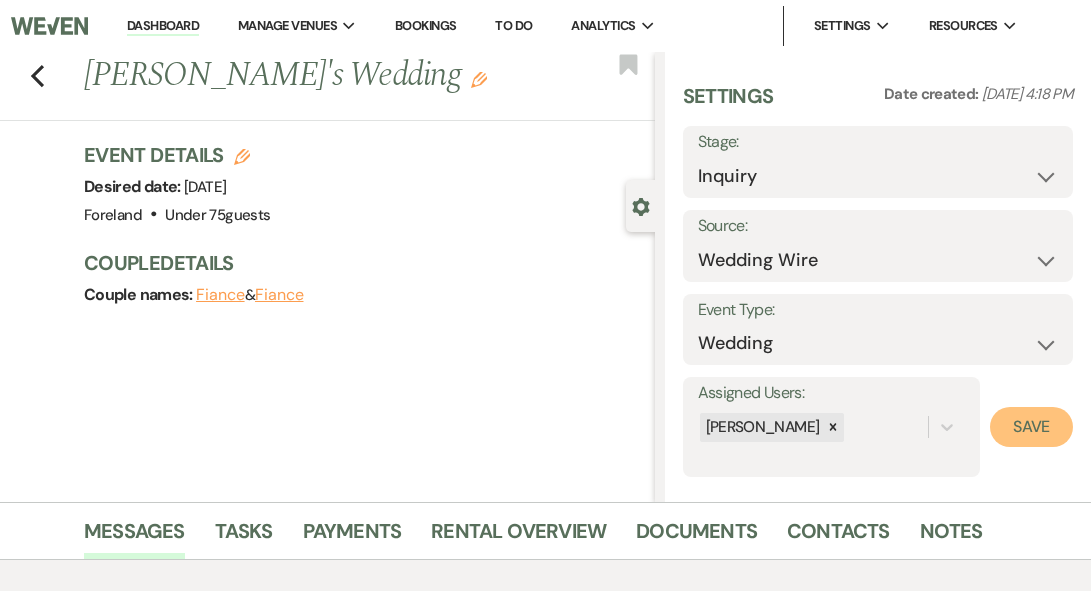 click on "Save" at bounding box center (1031, 427) 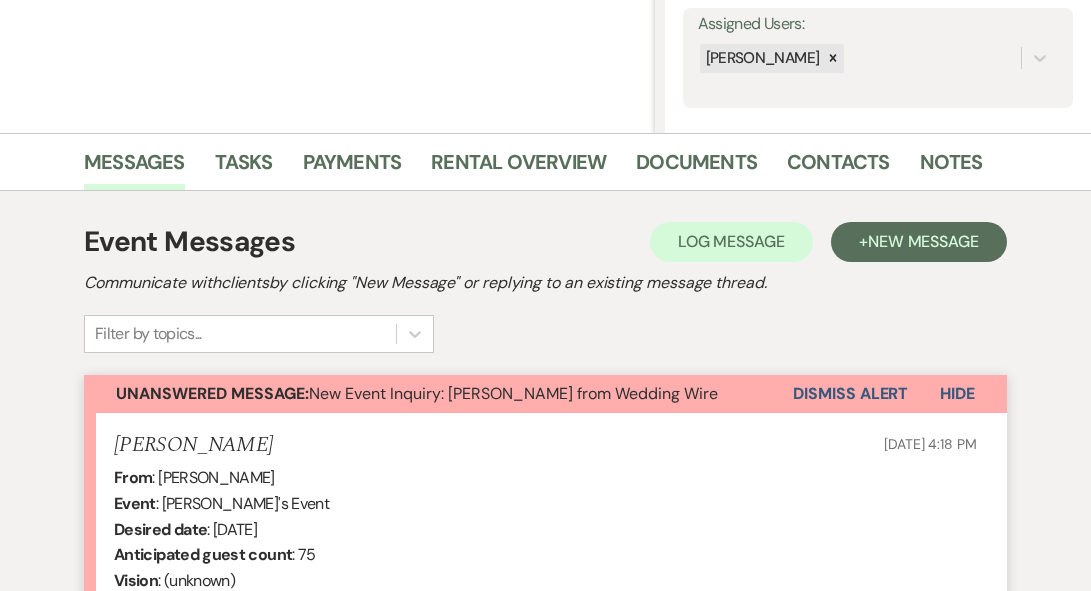 scroll, scrollTop: 348, scrollLeft: 0, axis: vertical 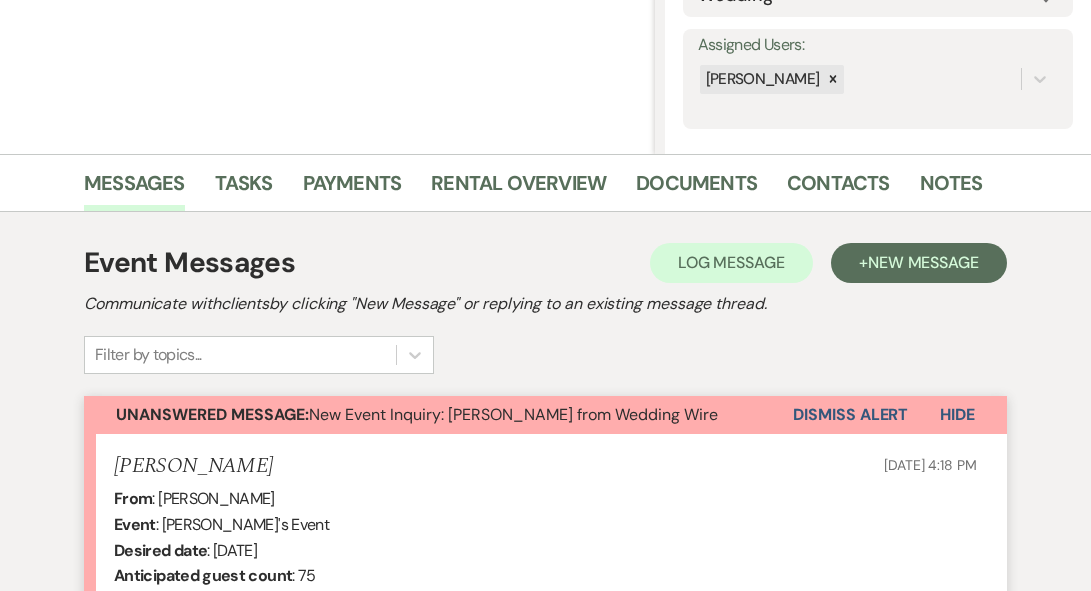 click on "Dismiss Alert" at bounding box center [850, 415] 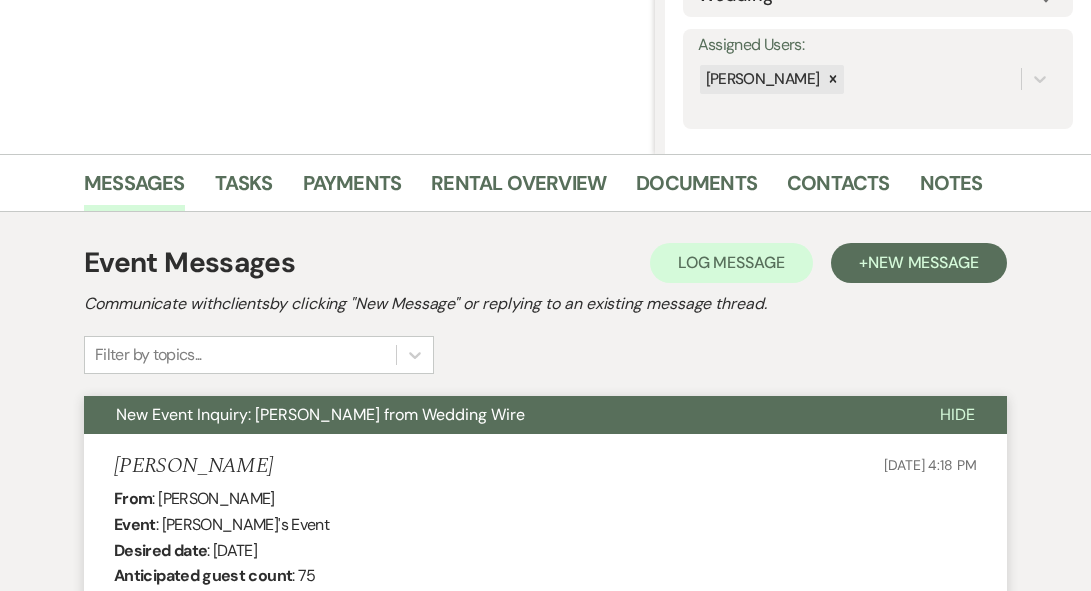 click on "Hide" at bounding box center (957, 414) 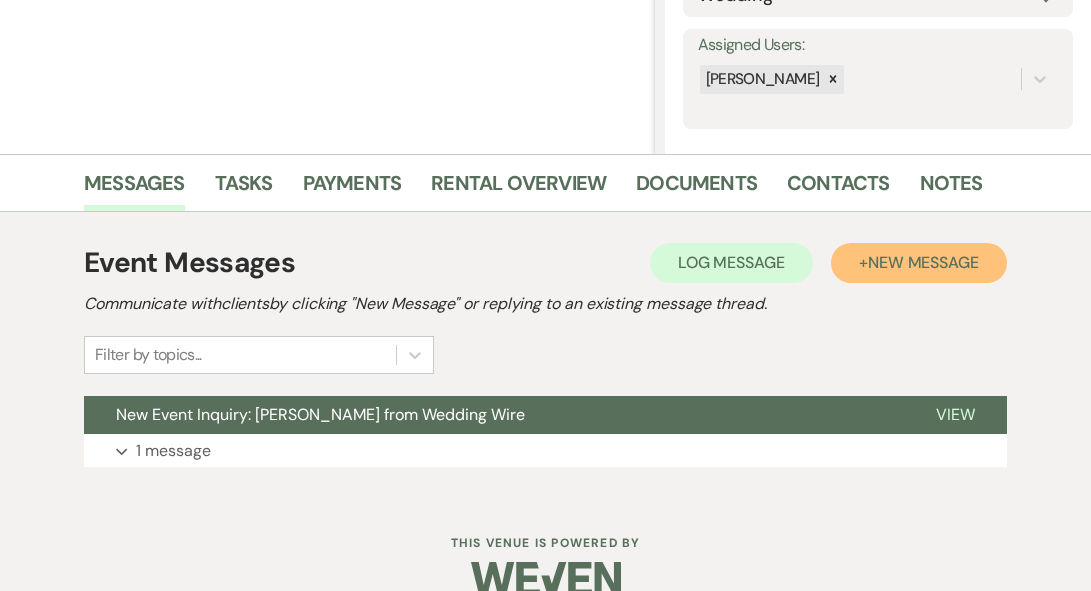 click on "New Message" at bounding box center [923, 262] 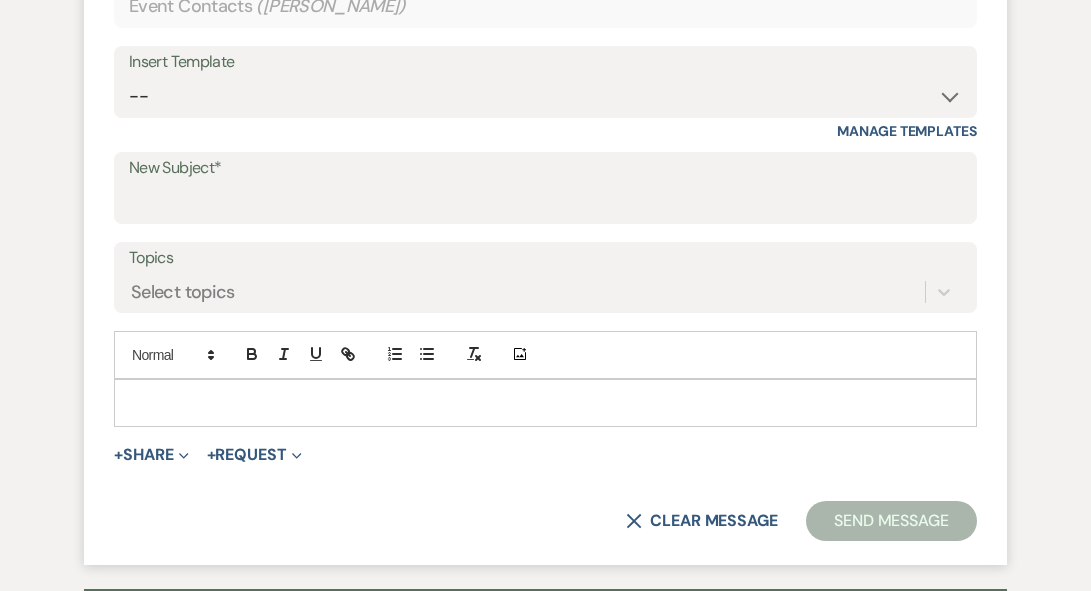 scroll, scrollTop: 562, scrollLeft: 0, axis: vertical 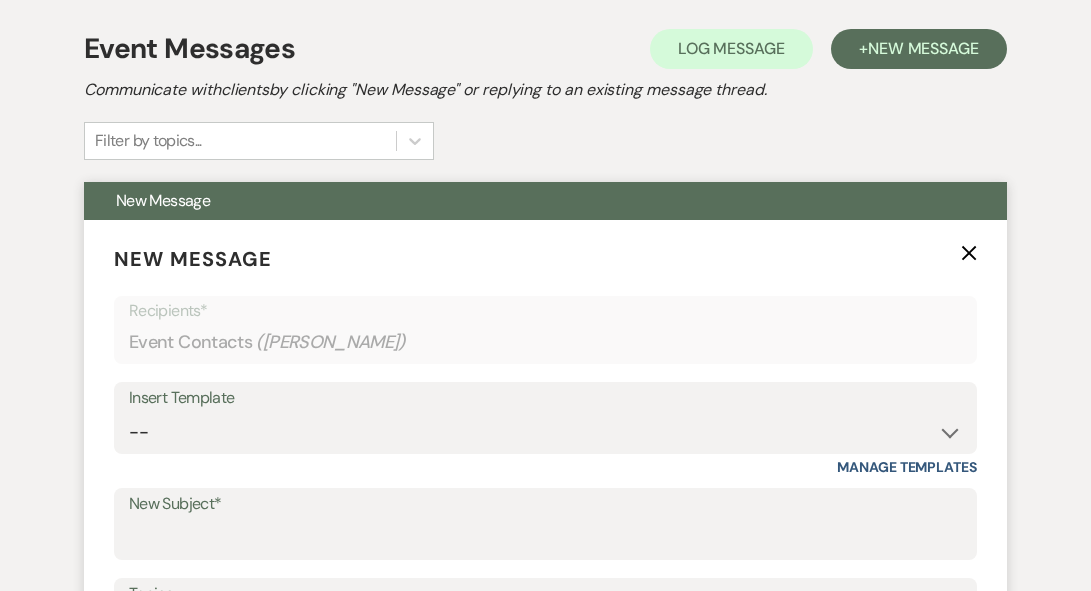 click on "Insert Template" at bounding box center [545, 398] 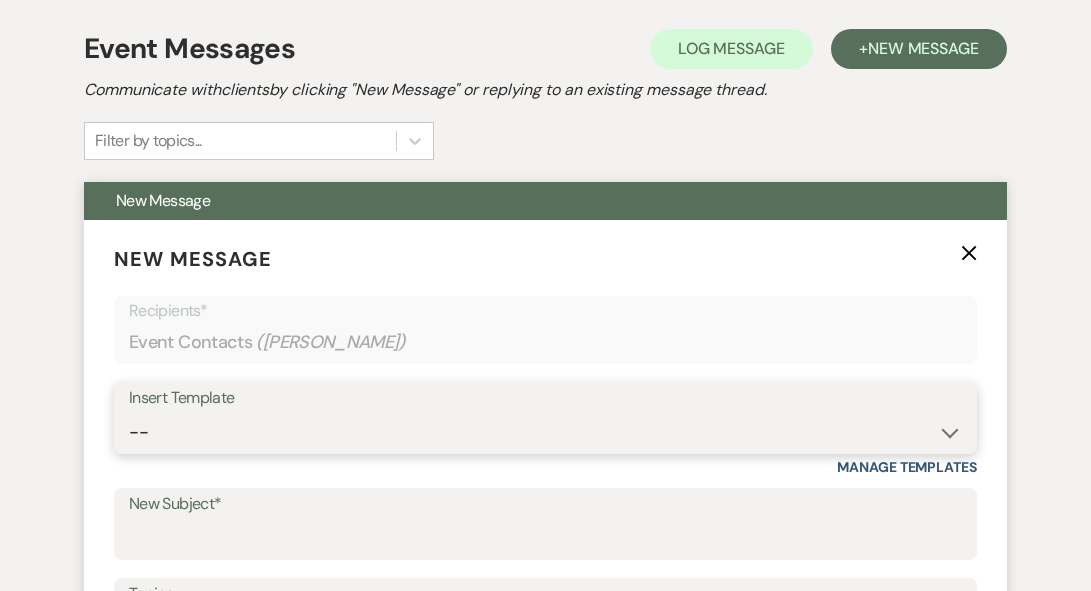 click on "-- Lost Lead Wedding | Warm Lead Follow Up Social Initial Inquiry Response Corporate Rental Inquiry Response Foreland Contract (Pre-Booked Leads) Your Weven Planning Portal  Wedding tour follow up Proposal Follow Up Social Event Proposal  Happy one month from Foreland! Corporate Event | Warm Lead Follow Up Warm Lead Follow Up | Social Gathering Bar Catering Selections for Your Event at Foreland Venue Director vs. Event Planner PEER TO PEER TONE--Initial Inquiry  Warm Lead-Quick Follow-Up on Your Wedding Inquiry Let’s Find a New Time to Visit Foreland!  Let's get you married (2025 Contract Message) In-house catering form changes! OOO [PERSON_NAME] Intro" at bounding box center (545, 432) 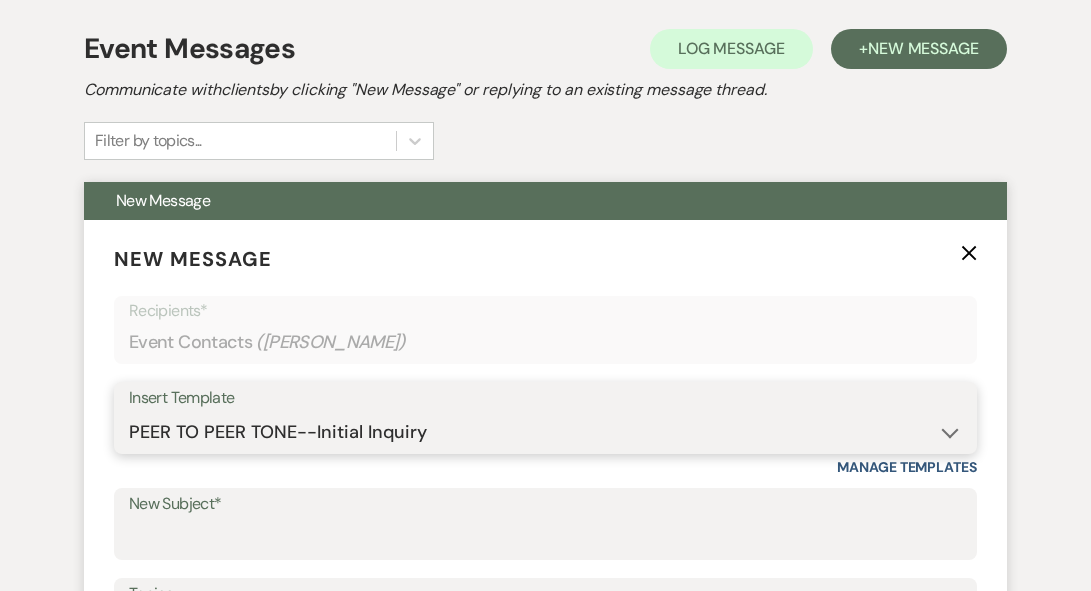type on "Your Wedding Plans + Foreland = Perfect Match! 💕" 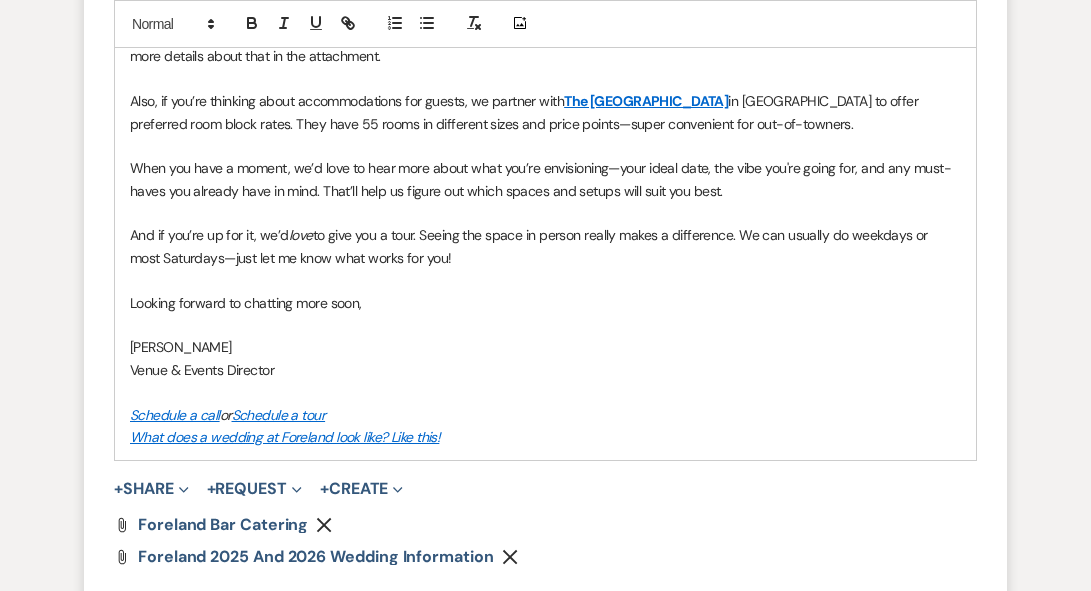 scroll, scrollTop: 1772, scrollLeft: 0, axis: vertical 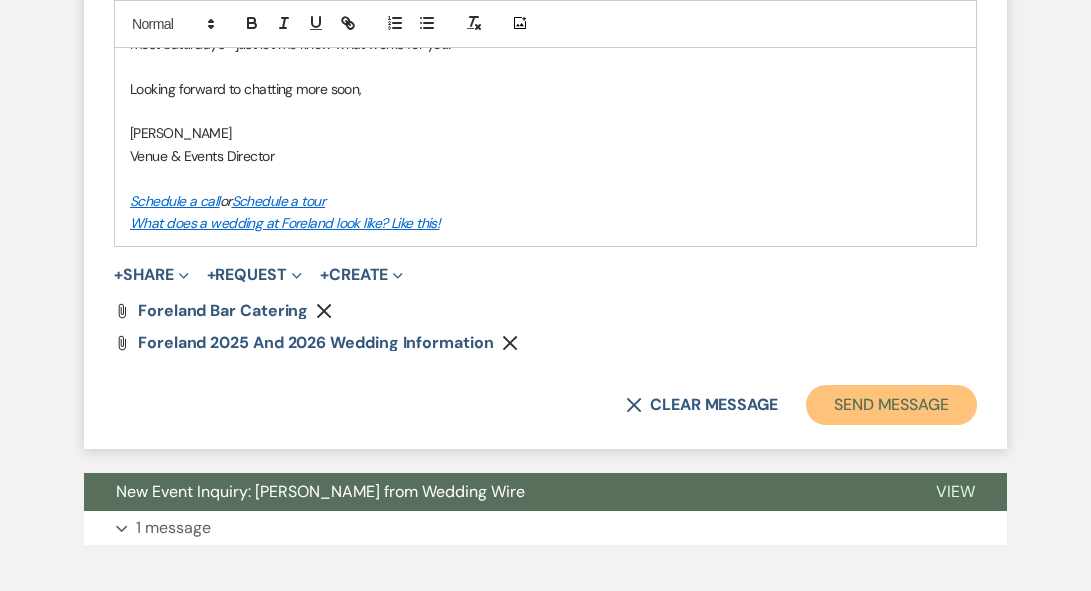 click on "Send Message" at bounding box center (891, 405) 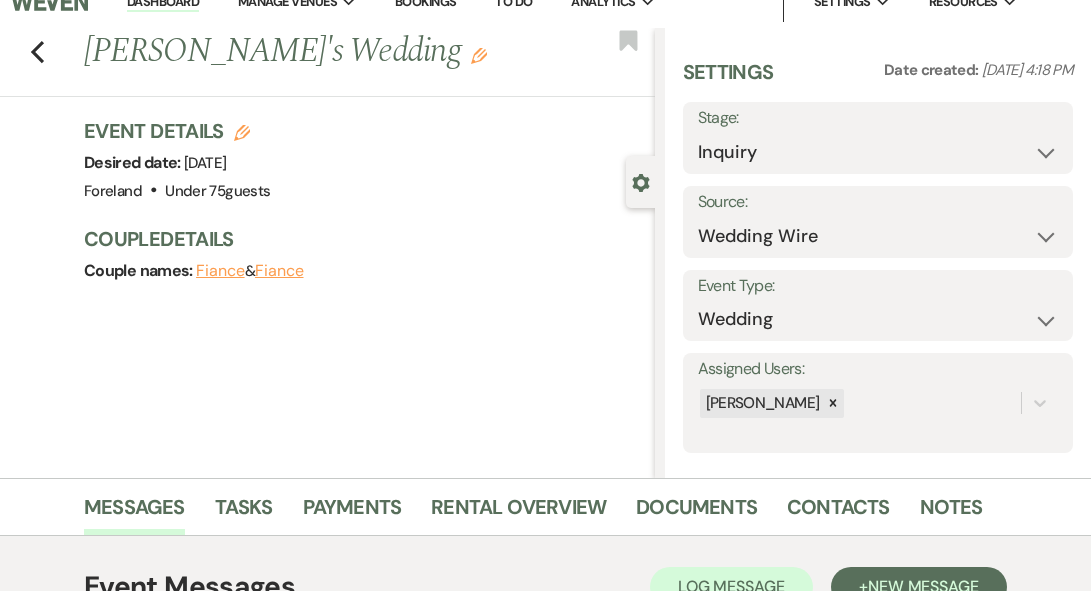 scroll, scrollTop: 0, scrollLeft: 0, axis: both 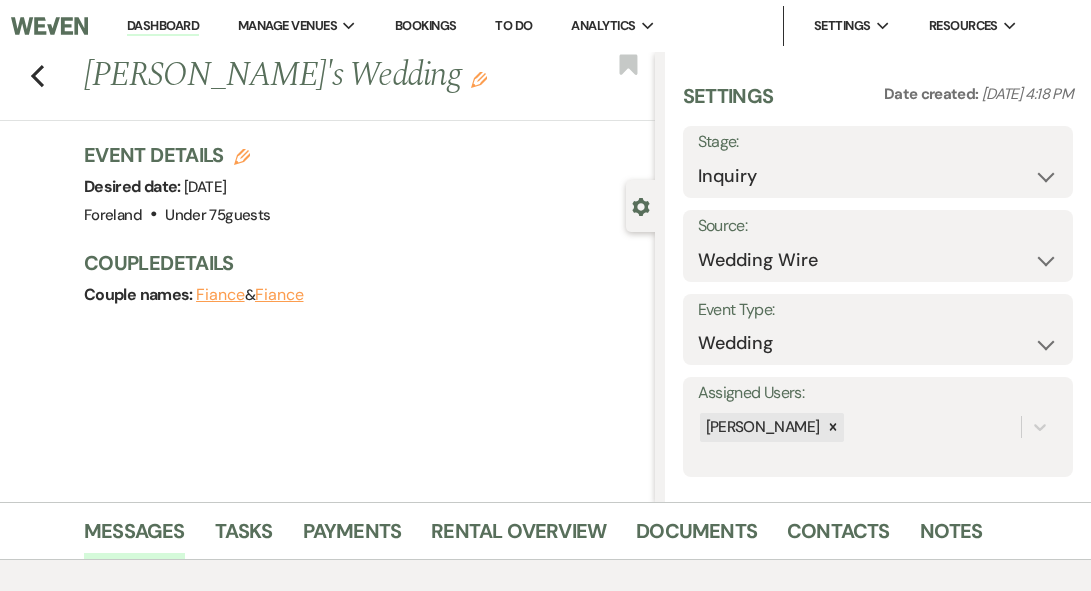 click on "Dashboard" at bounding box center [163, 26] 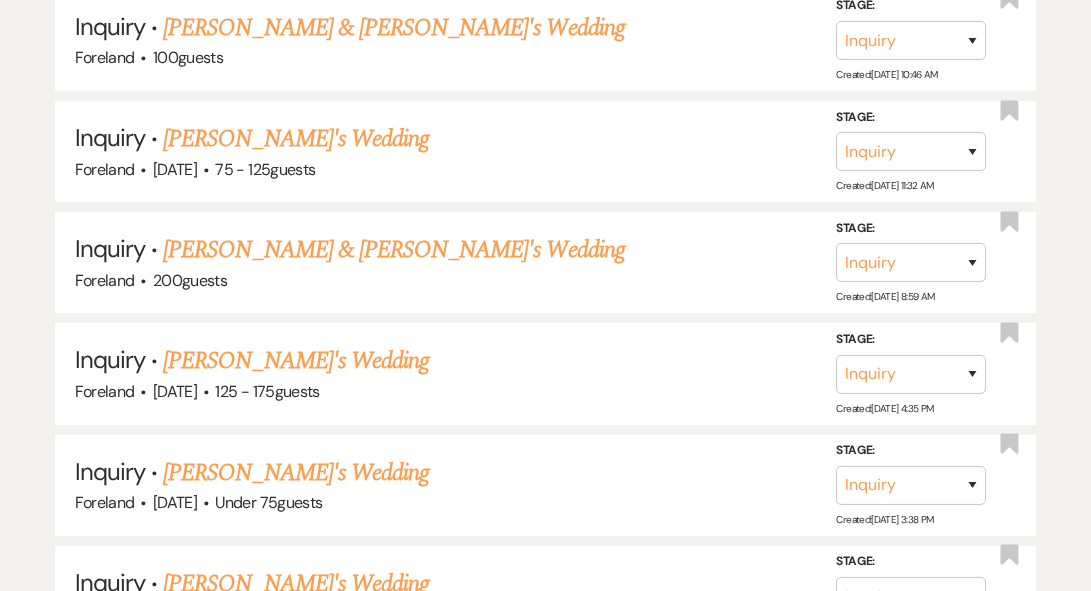 scroll, scrollTop: 515, scrollLeft: 0, axis: vertical 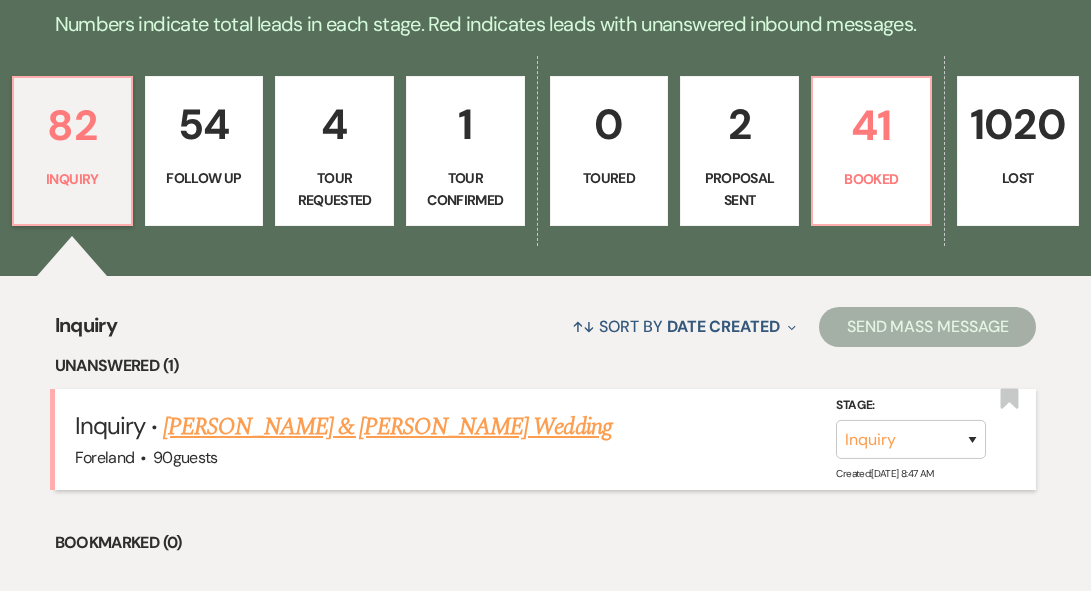 click on "[PERSON_NAME] & [PERSON_NAME] Wedding" at bounding box center (387, 427) 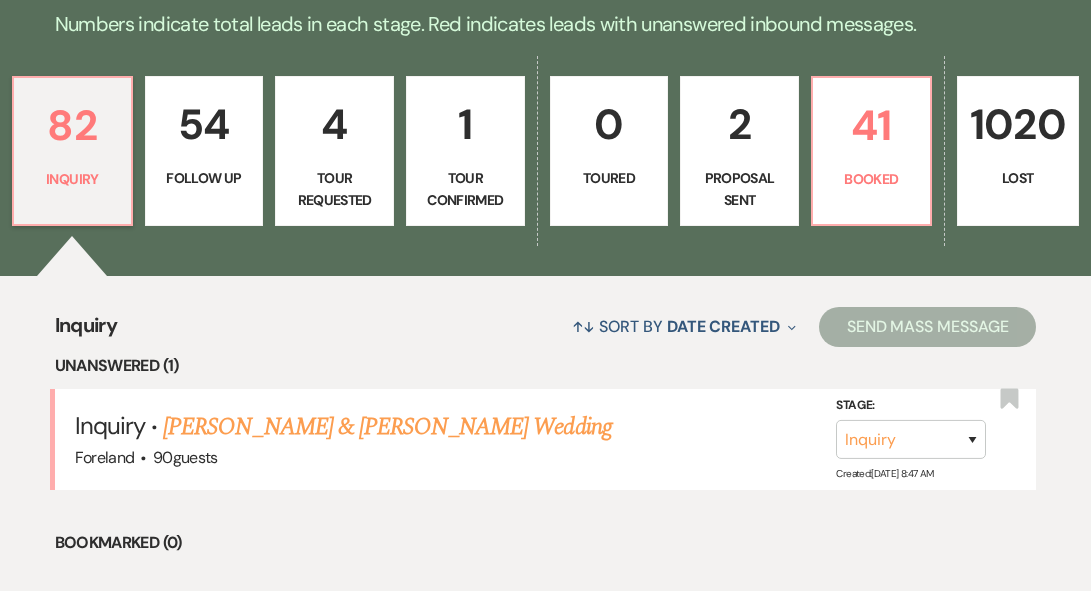 select on "5" 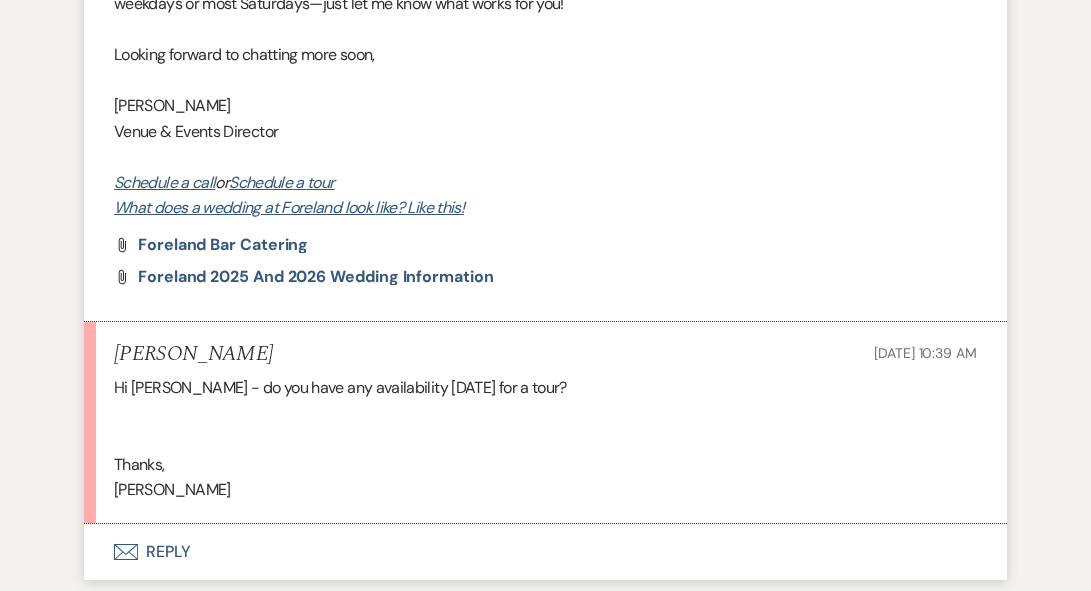 scroll, scrollTop: 1598, scrollLeft: 0, axis: vertical 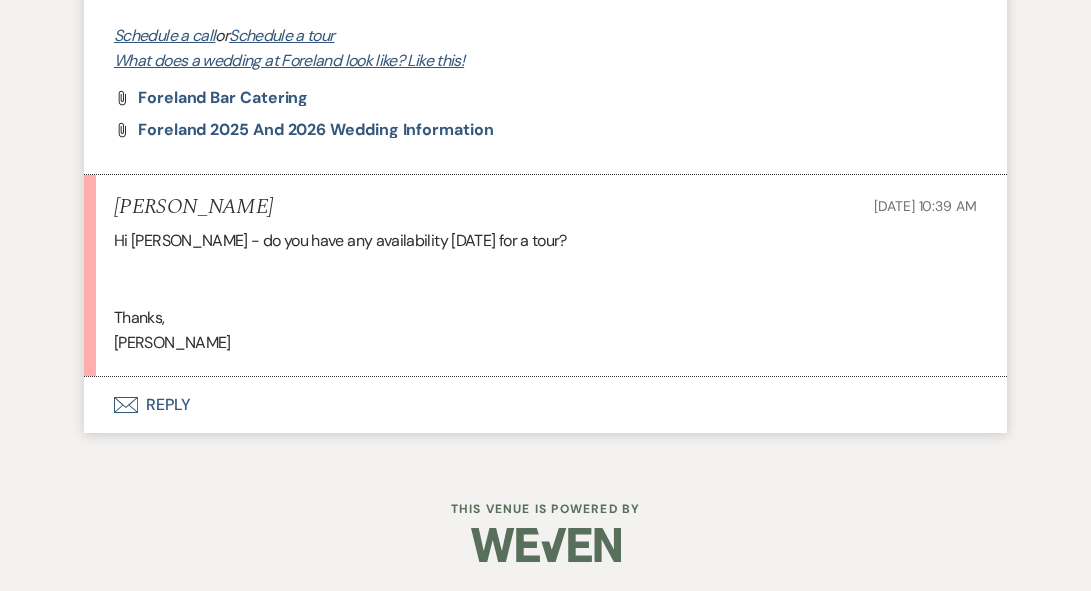 click on "Envelope Reply" at bounding box center (545, 405) 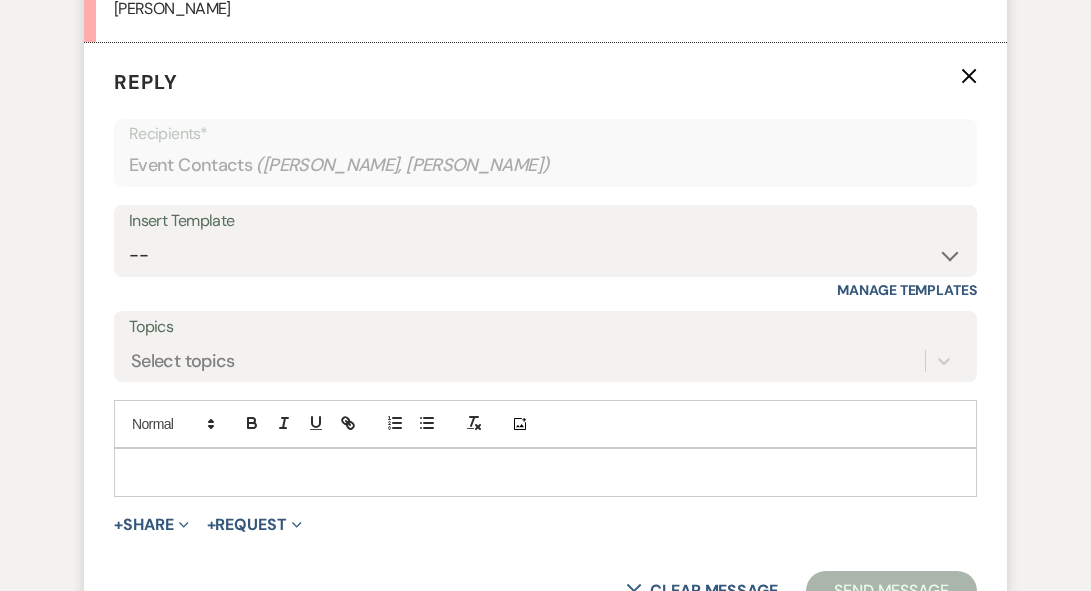 scroll, scrollTop: 1975, scrollLeft: 0, axis: vertical 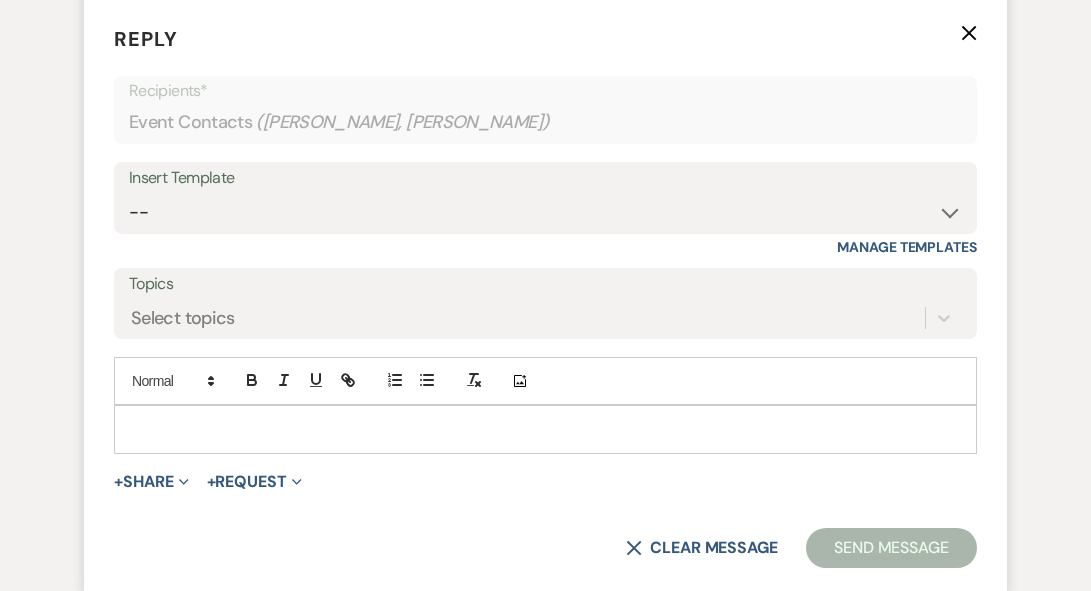 click at bounding box center [545, 429] 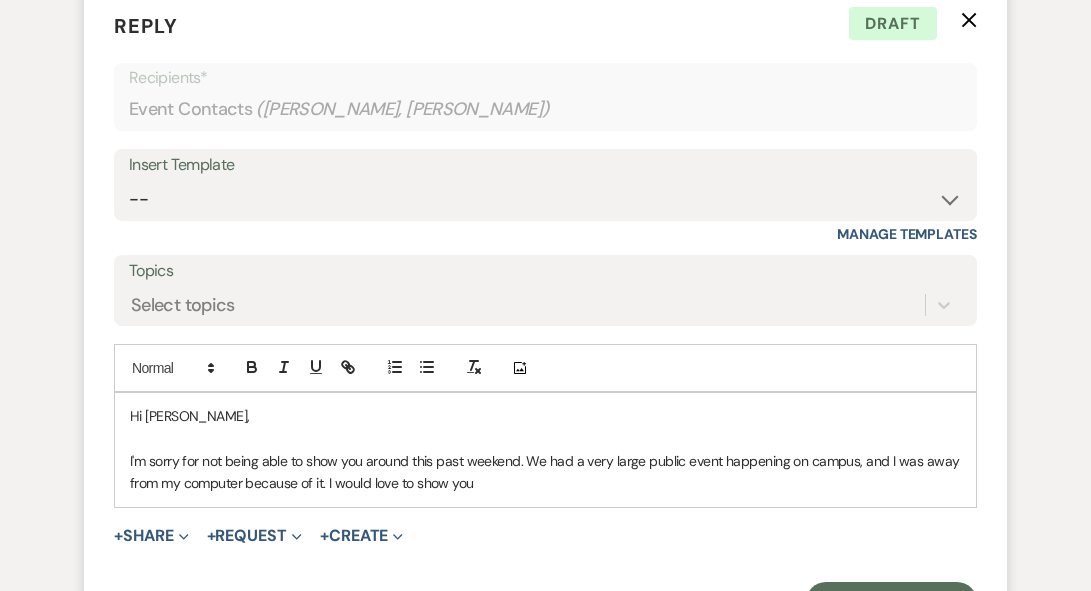 scroll, scrollTop: 2078, scrollLeft: 0, axis: vertical 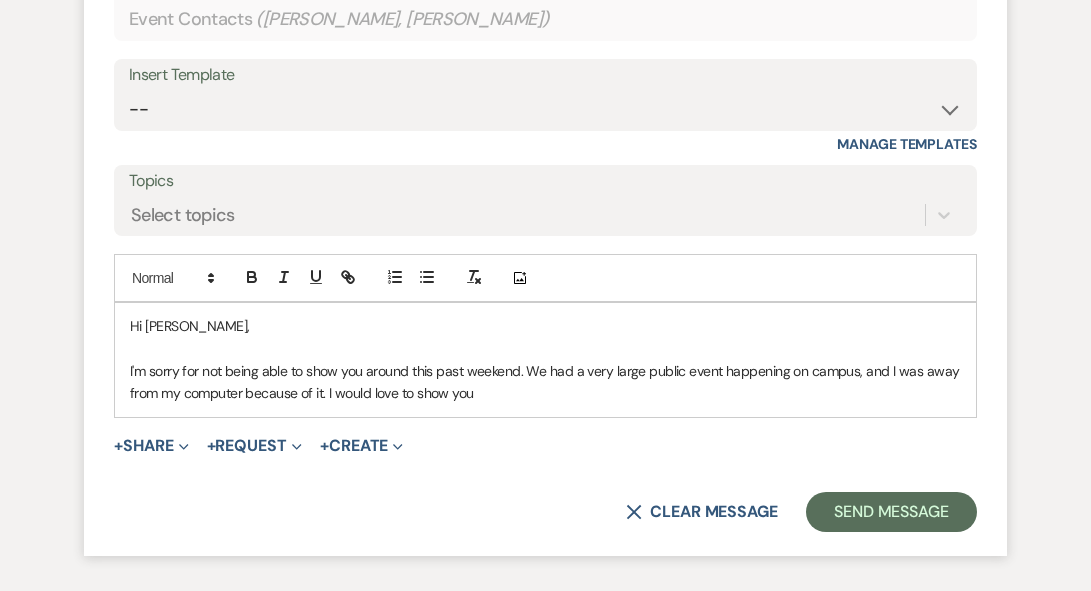 click on "I'm sorry for not being able to show you around this past weekend. We had a very large public event happening on campus, and I was away from my computer because of it. I would love to show you" at bounding box center (545, 382) 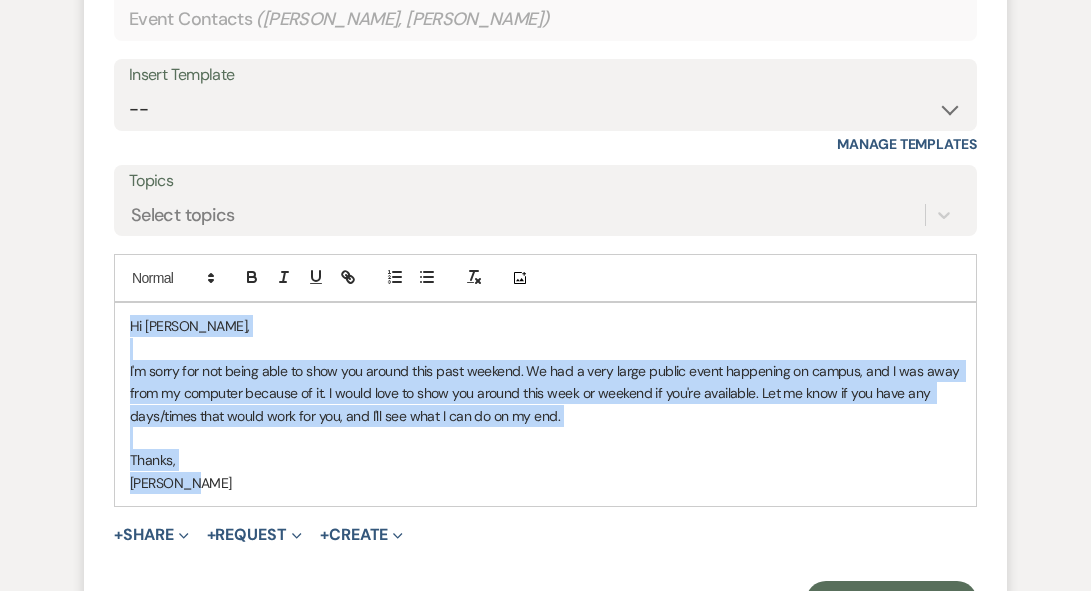 drag, startPoint x: 211, startPoint y: 492, endPoint x: 101, endPoint y: 265, distance: 252.2479 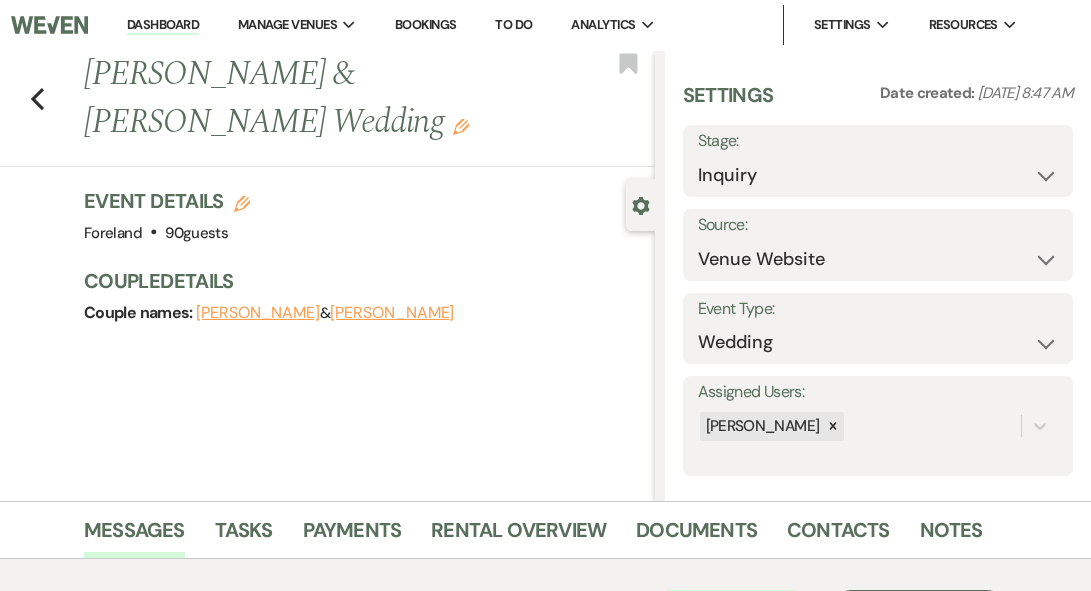 scroll, scrollTop: 0, scrollLeft: 0, axis: both 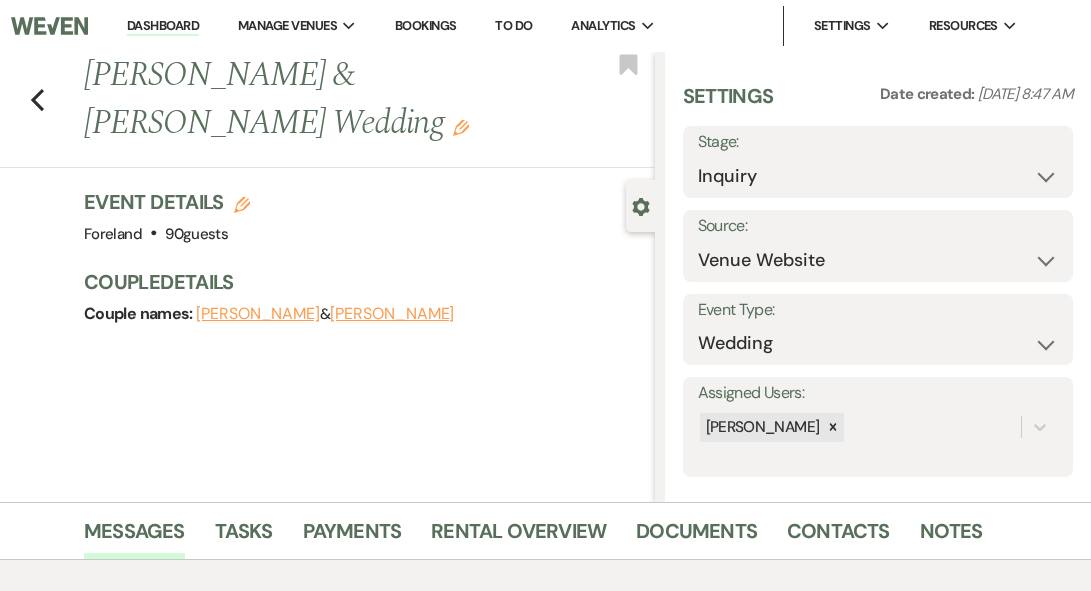 click on "Dashboard" at bounding box center [163, 26] 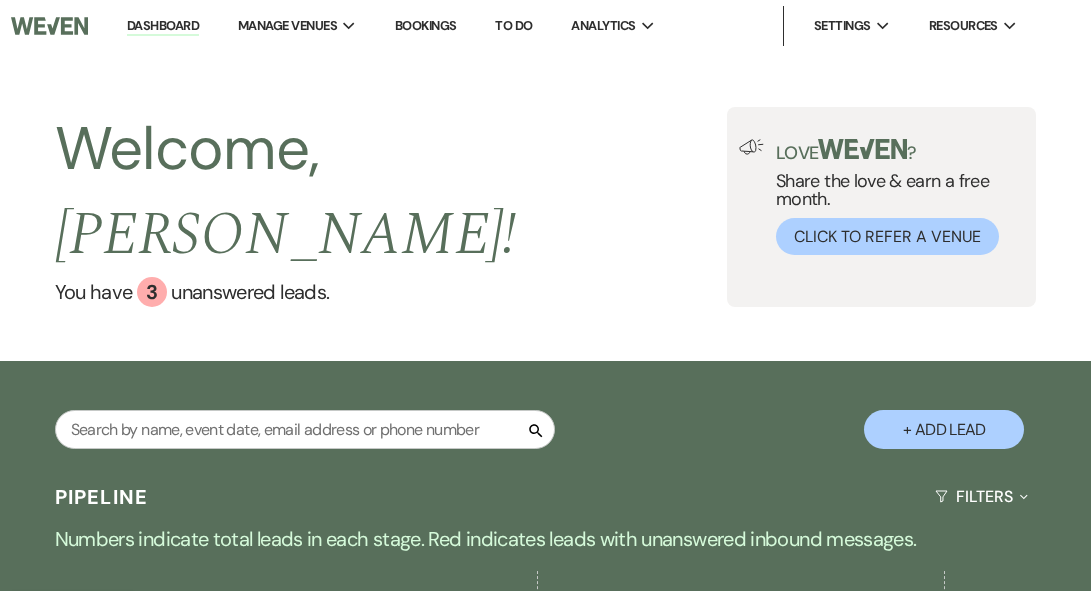 click on "Bookings" at bounding box center [426, 25] 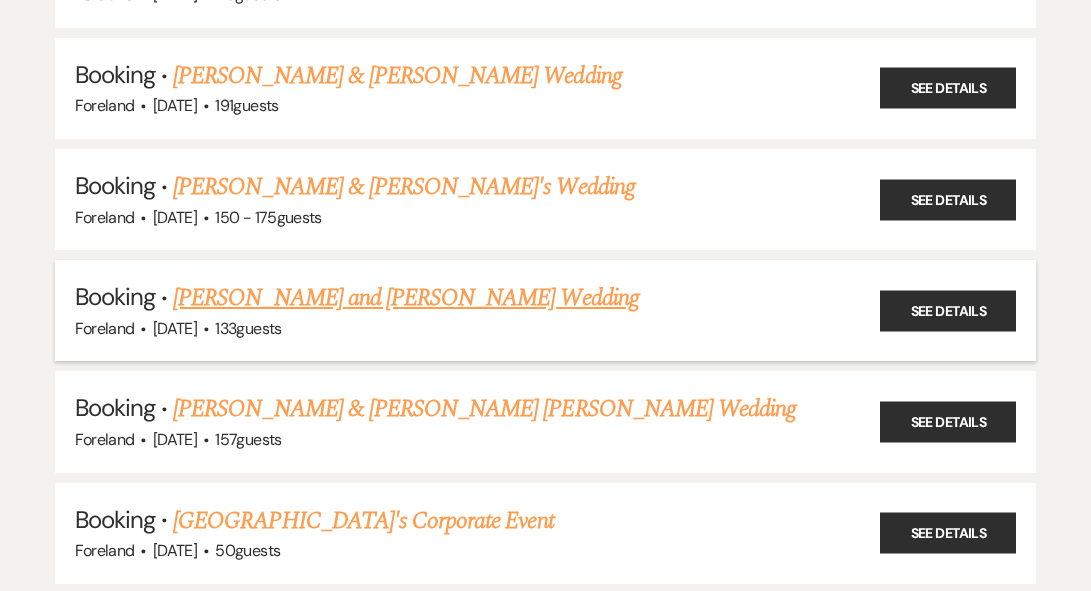 scroll, scrollTop: 315, scrollLeft: 0, axis: vertical 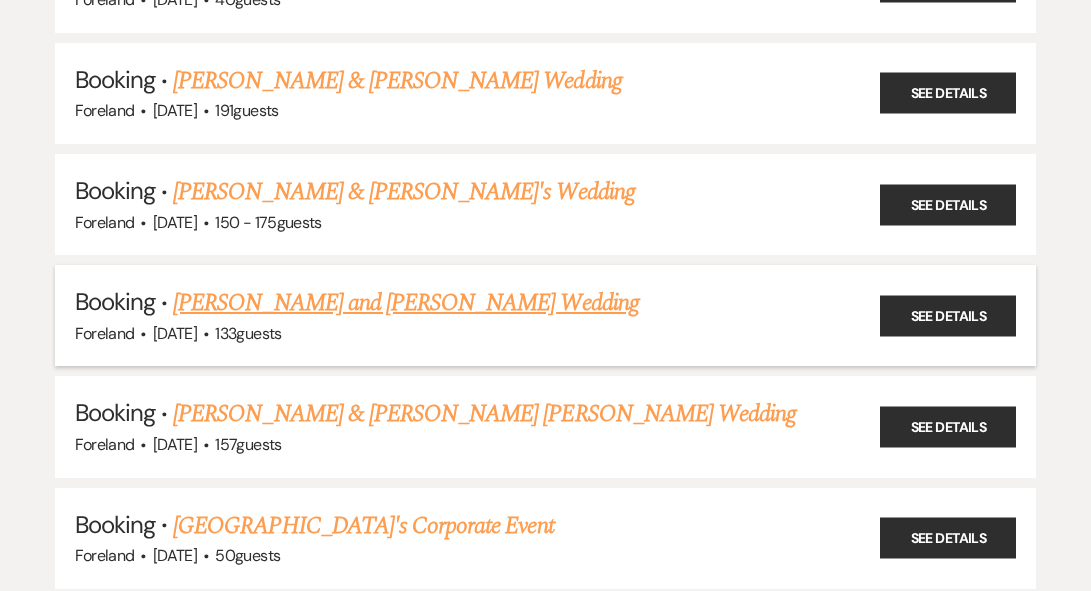 click on "[PERSON_NAME] and [PERSON_NAME] Wedding" at bounding box center [406, 303] 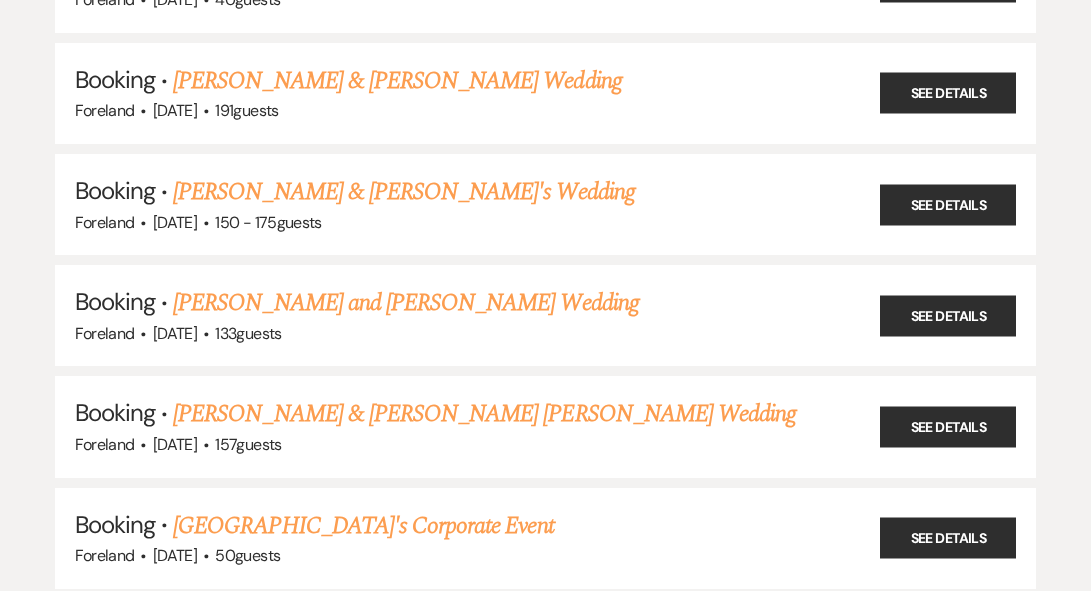 scroll, scrollTop: 0, scrollLeft: 0, axis: both 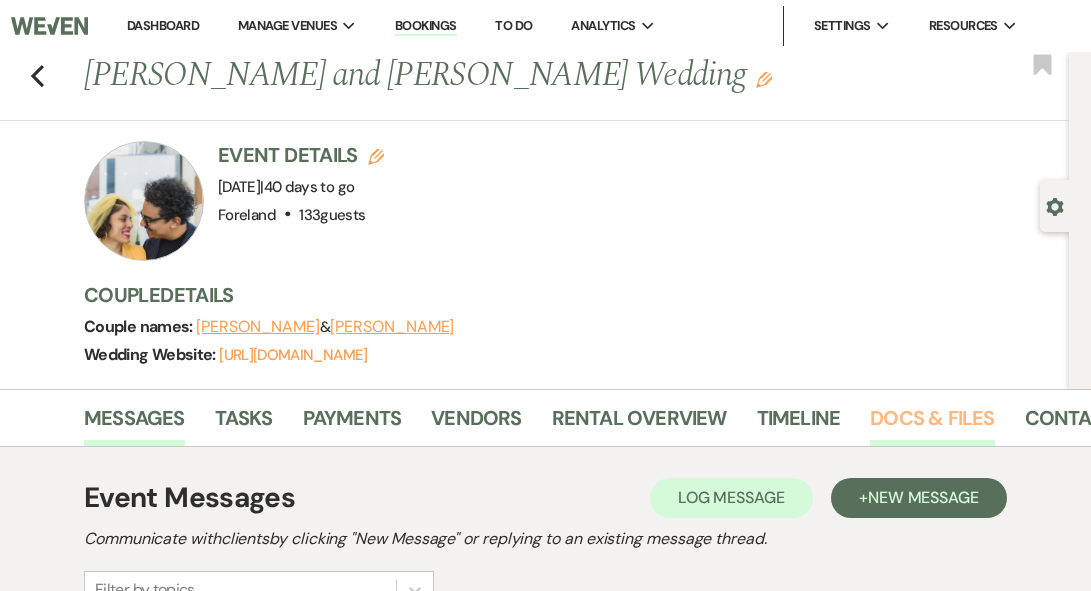 click on "Docs & Files" at bounding box center (932, 424) 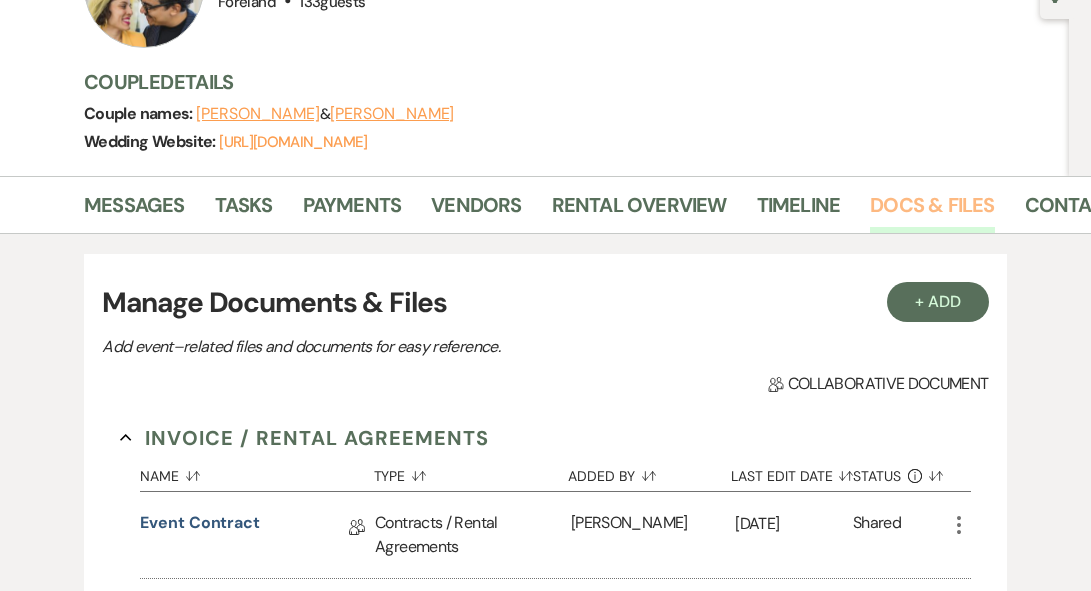 scroll, scrollTop: 0, scrollLeft: 0, axis: both 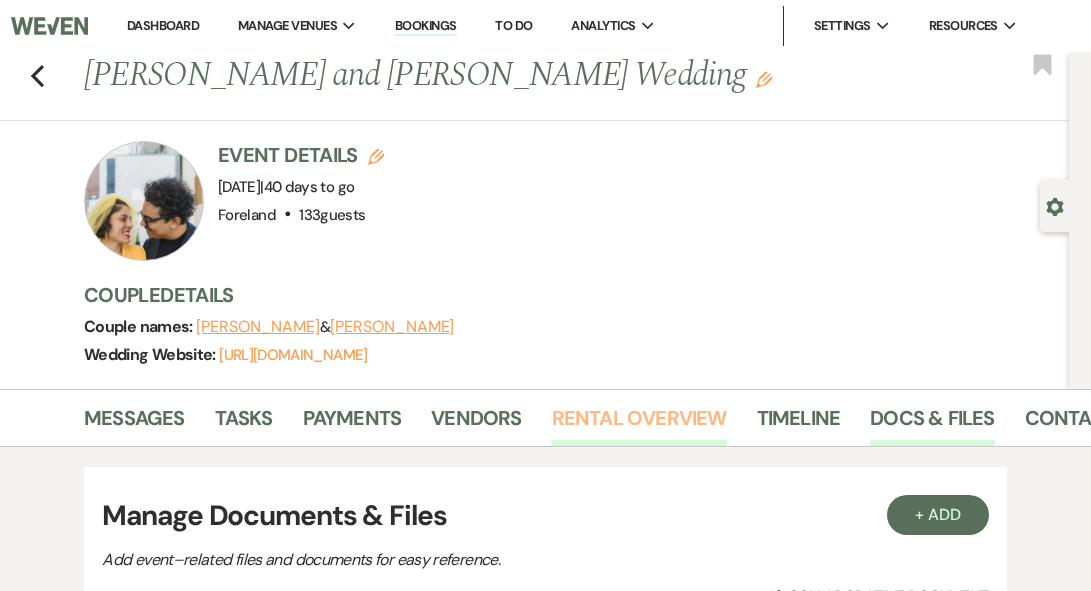 click on "Rental Overview" at bounding box center (639, 424) 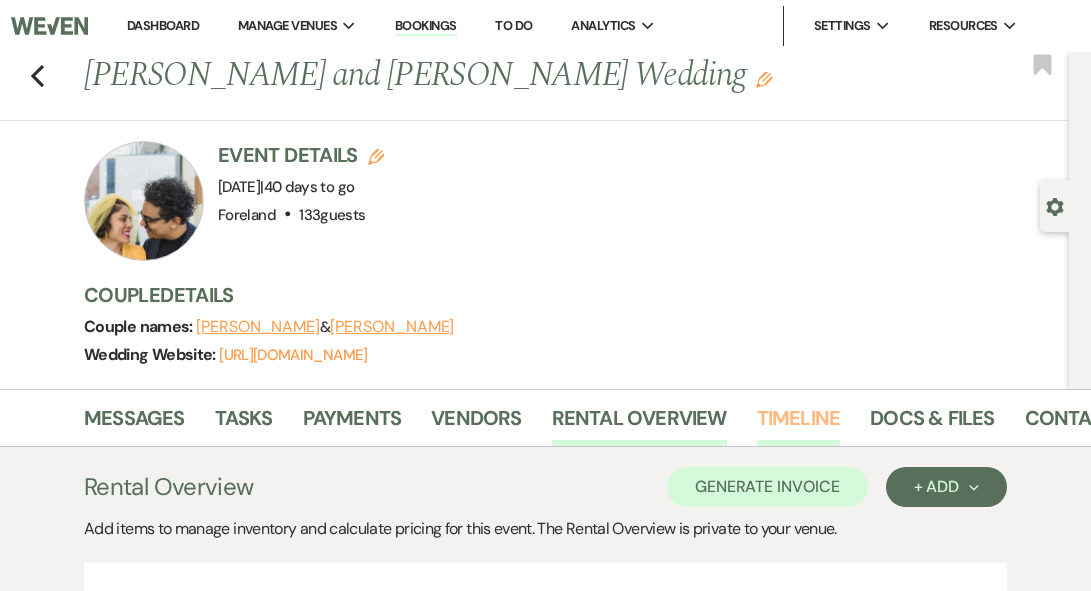 click on "Timeline" at bounding box center (799, 424) 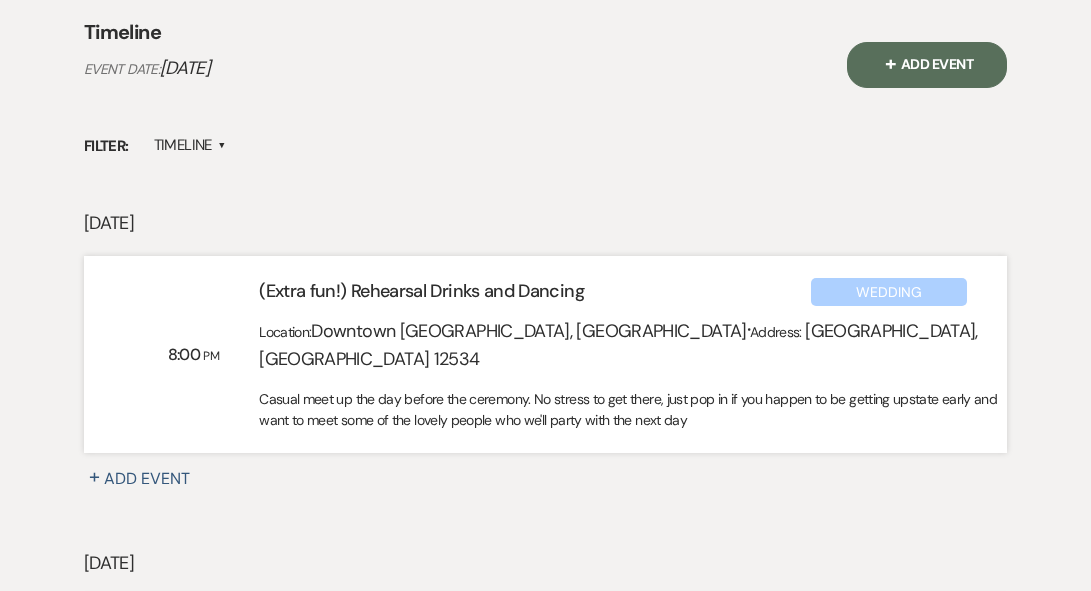 scroll, scrollTop: 0, scrollLeft: 0, axis: both 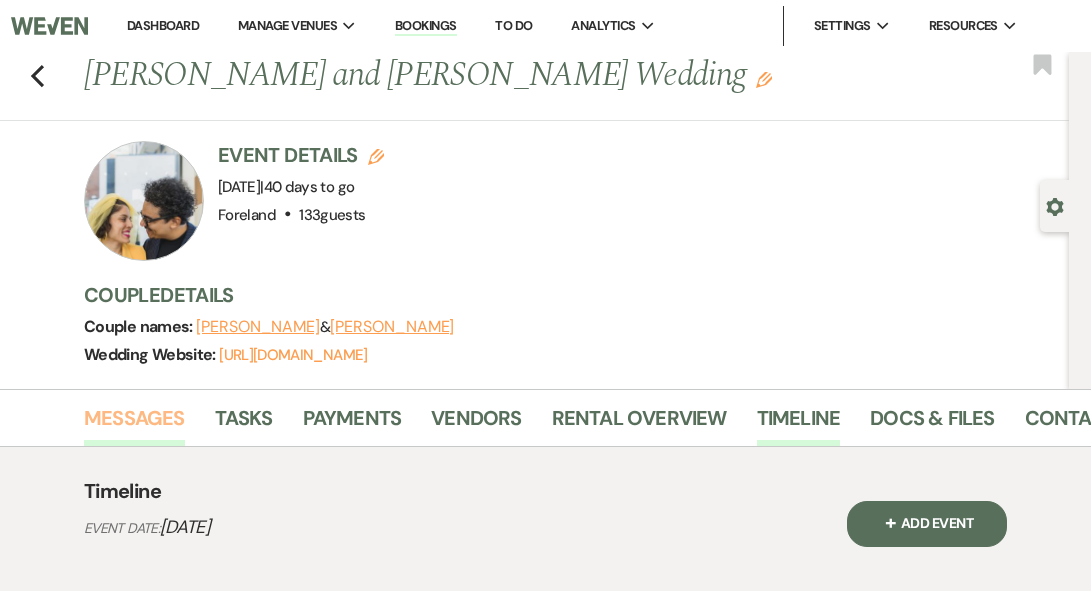 click on "Messages" at bounding box center [134, 424] 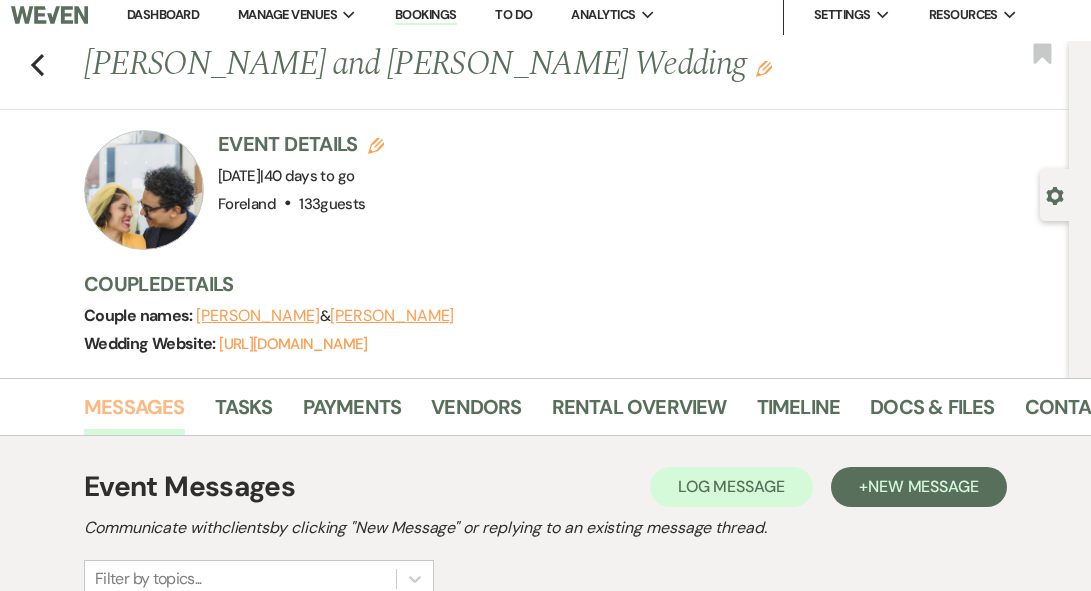 scroll, scrollTop: 0, scrollLeft: 0, axis: both 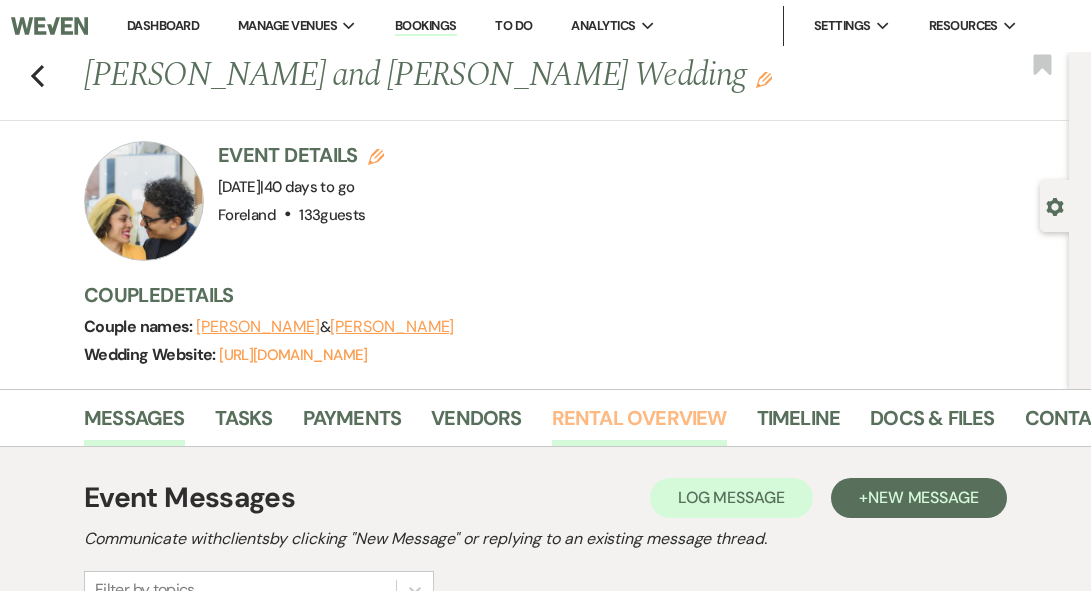 click on "Rental Overview" at bounding box center [639, 424] 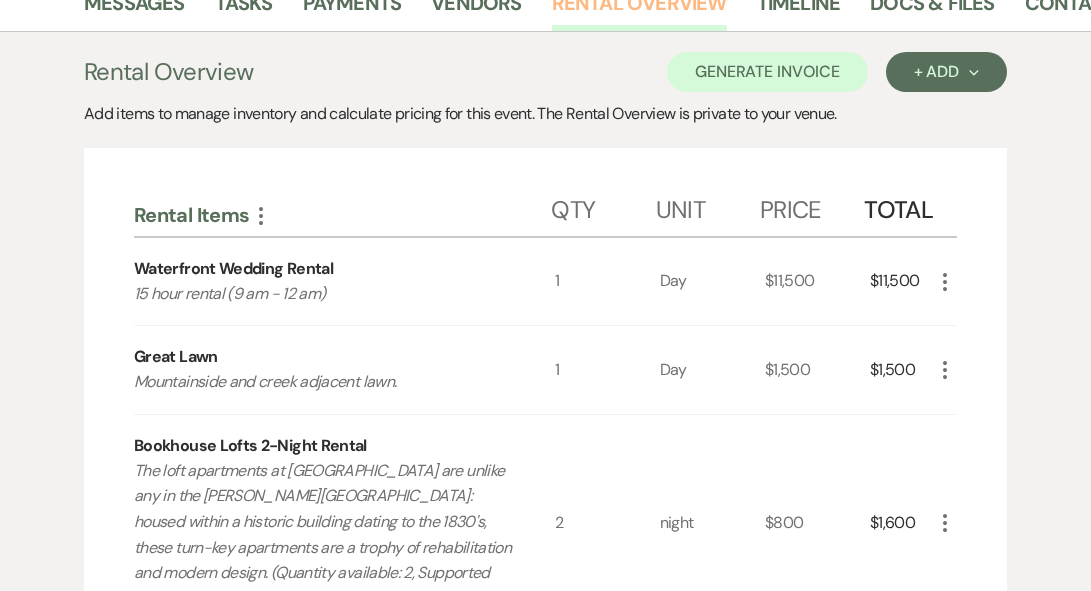 scroll, scrollTop: 294, scrollLeft: 0, axis: vertical 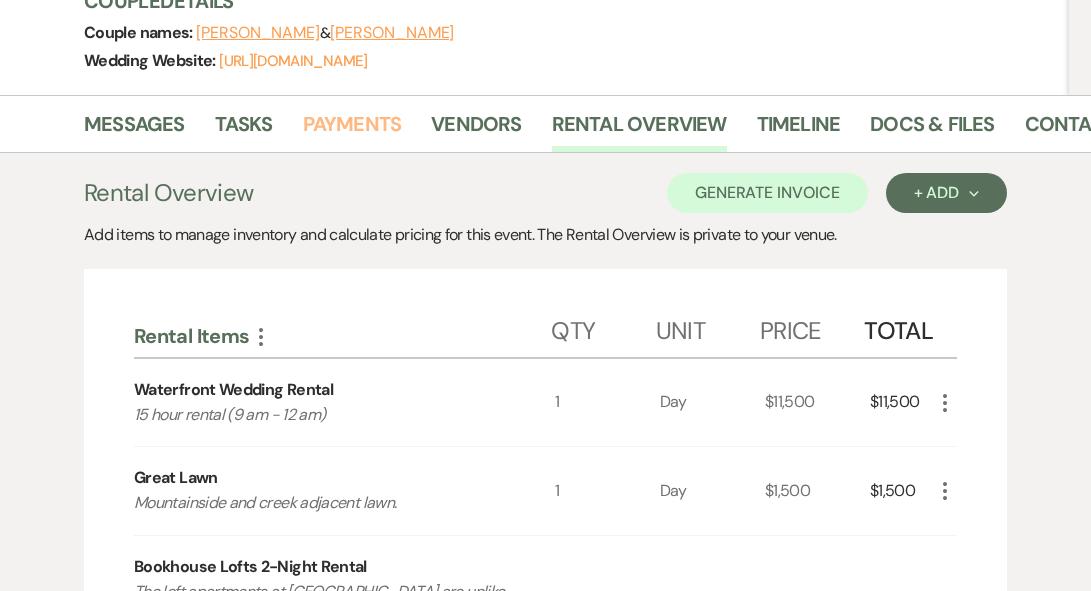 drag, startPoint x: 341, startPoint y: 120, endPoint x: 367, endPoint y: 120, distance: 26 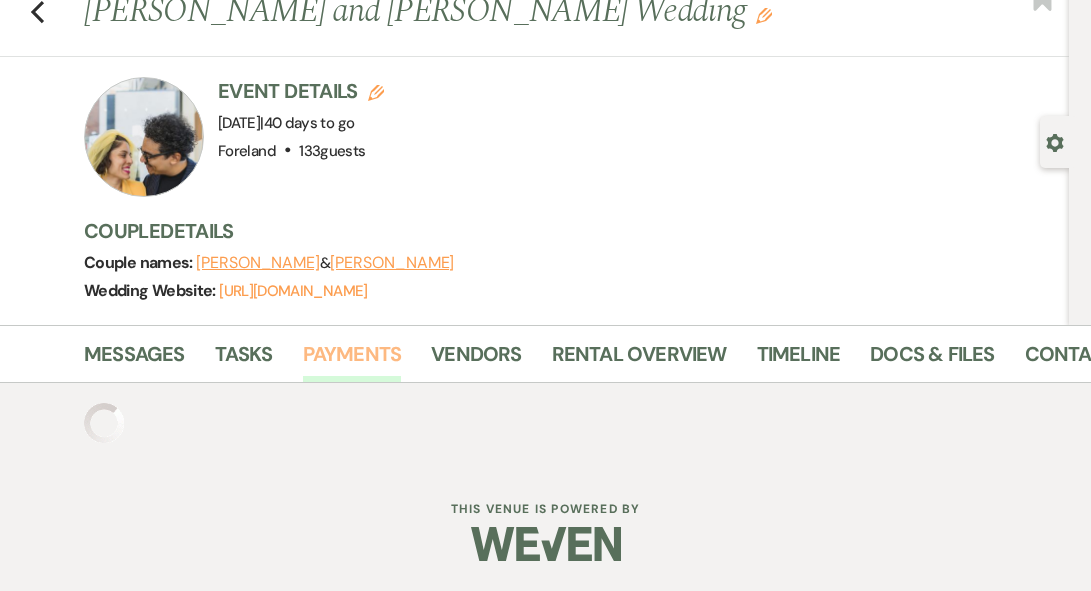 scroll, scrollTop: 294, scrollLeft: 0, axis: vertical 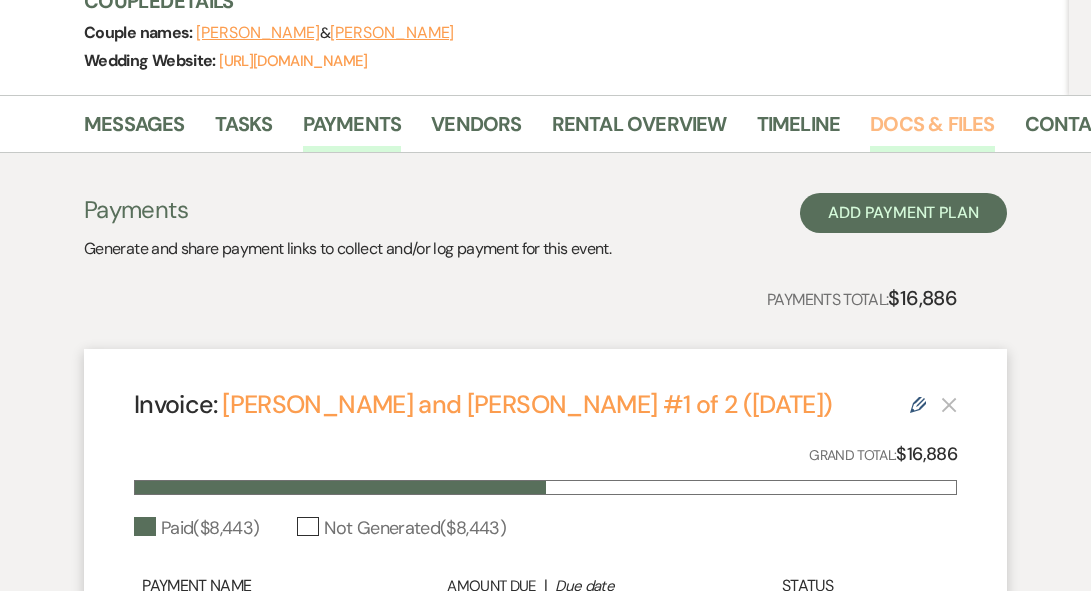 click on "Docs & Files" at bounding box center [932, 130] 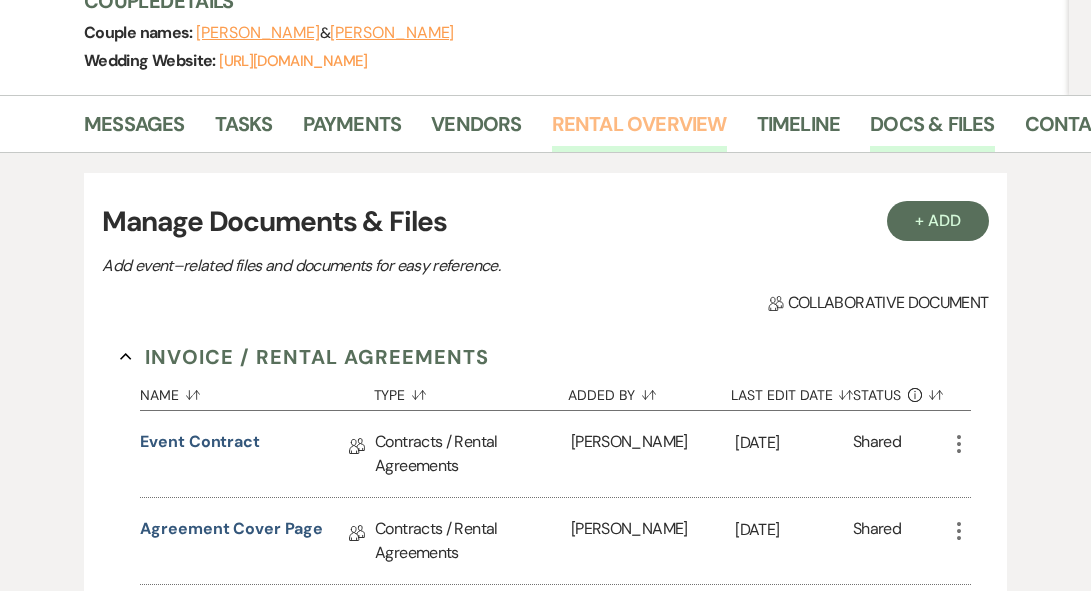 click on "Rental Overview" at bounding box center [639, 130] 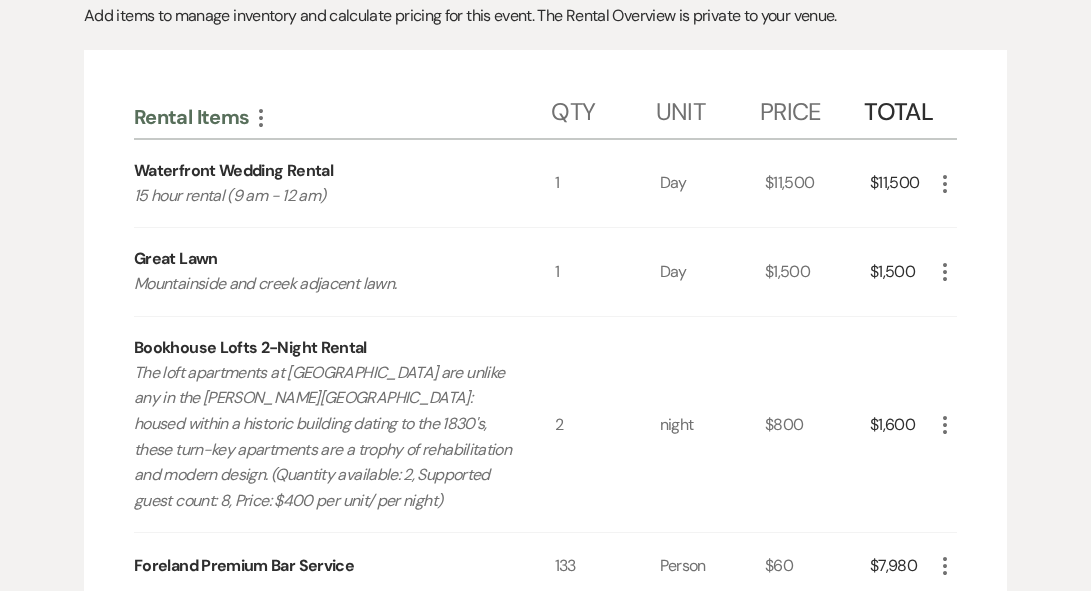 scroll, scrollTop: 348, scrollLeft: 0, axis: vertical 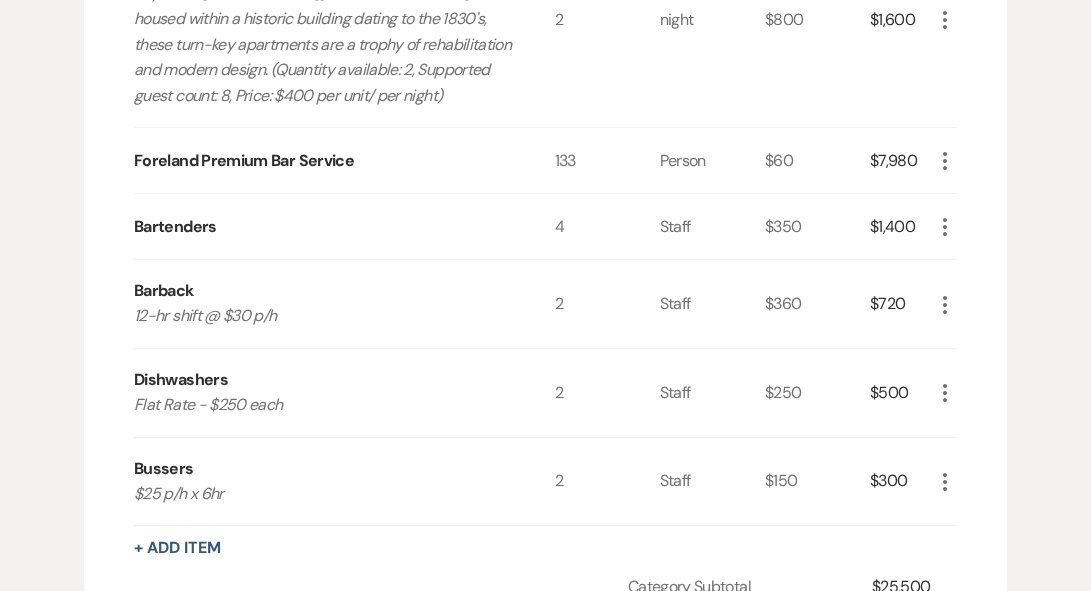click on "Barback 12-hr shift @ $30 p/h" at bounding box center [344, 304] 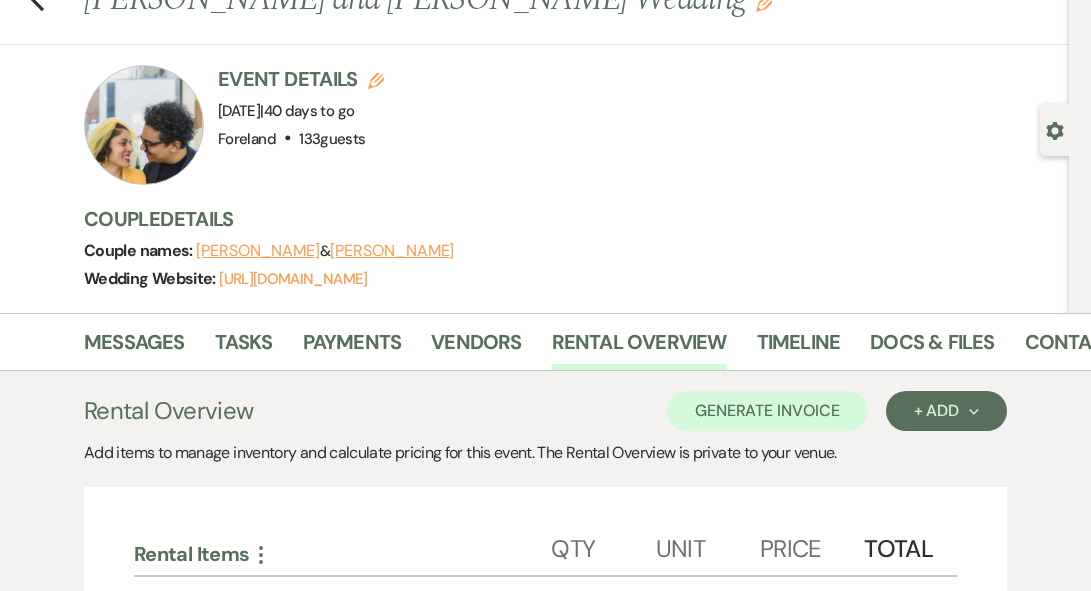 scroll, scrollTop: 0, scrollLeft: 0, axis: both 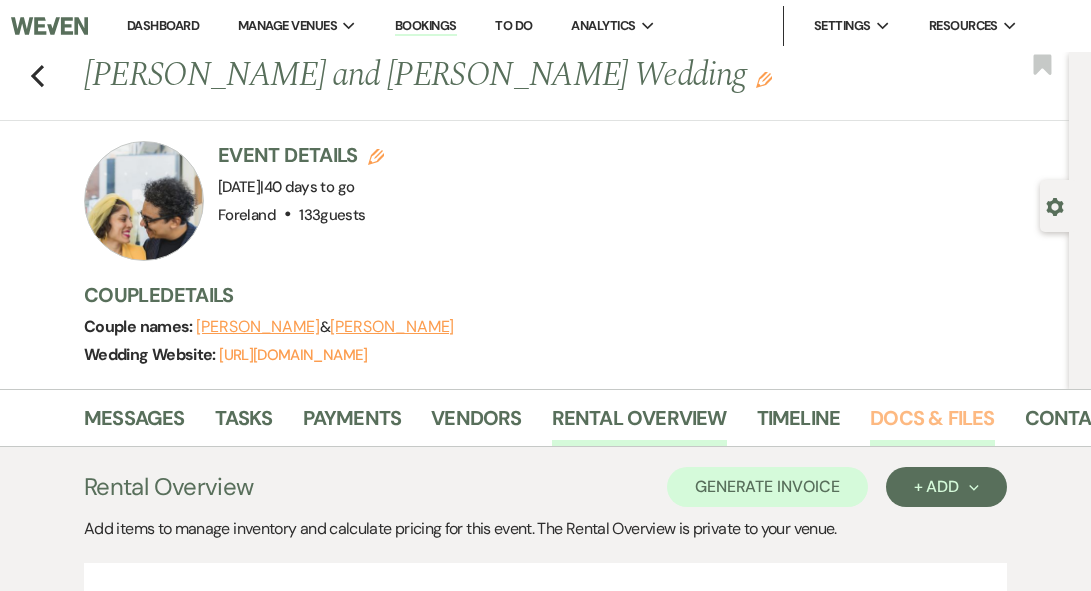 click on "Docs & Files" at bounding box center [932, 424] 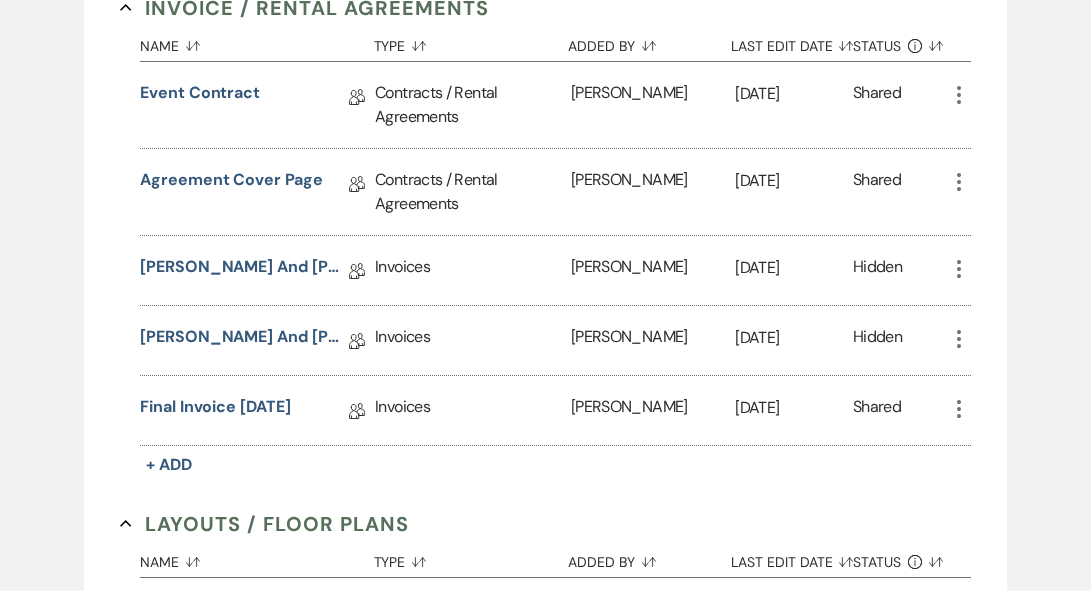 scroll, scrollTop: 834, scrollLeft: 0, axis: vertical 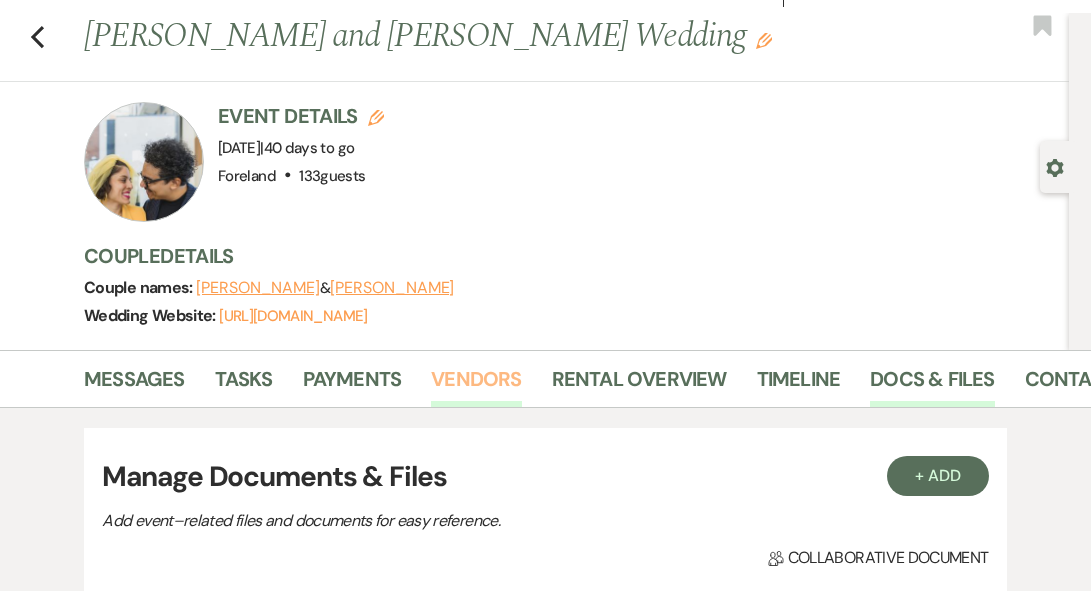 click on "Vendors" at bounding box center (476, 385) 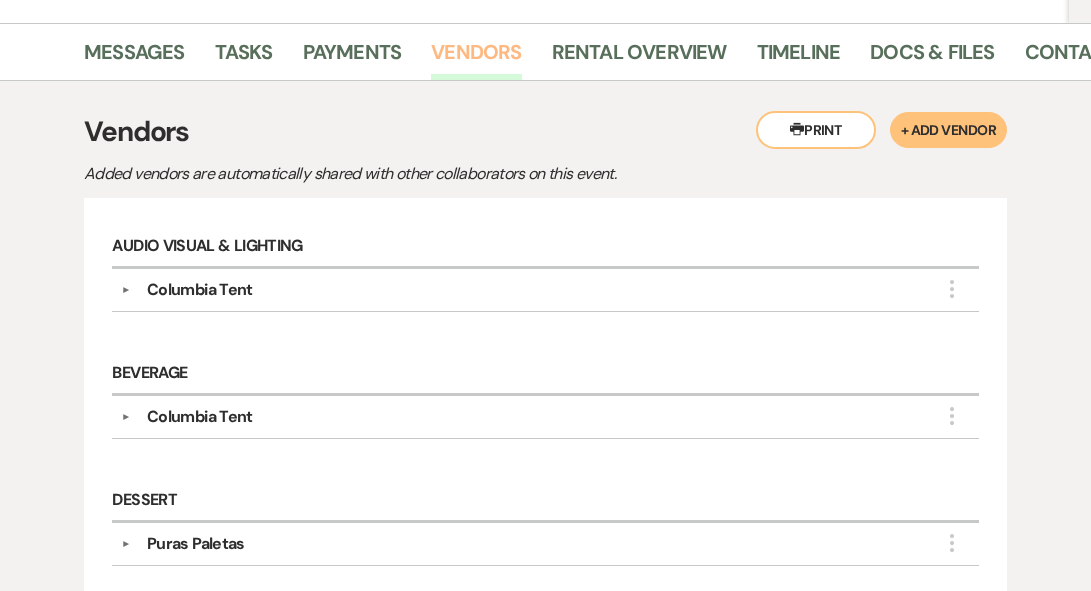 scroll, scrollTop: 320, scrollLeft: 0, axis: vertical 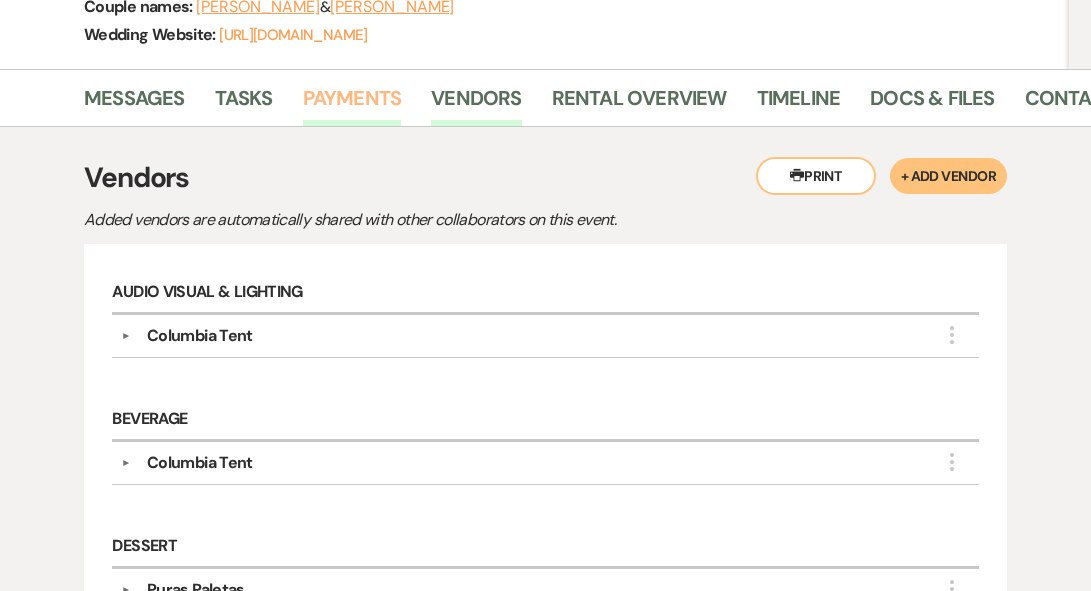 click on "Payments" at bounding box center [352, 104] 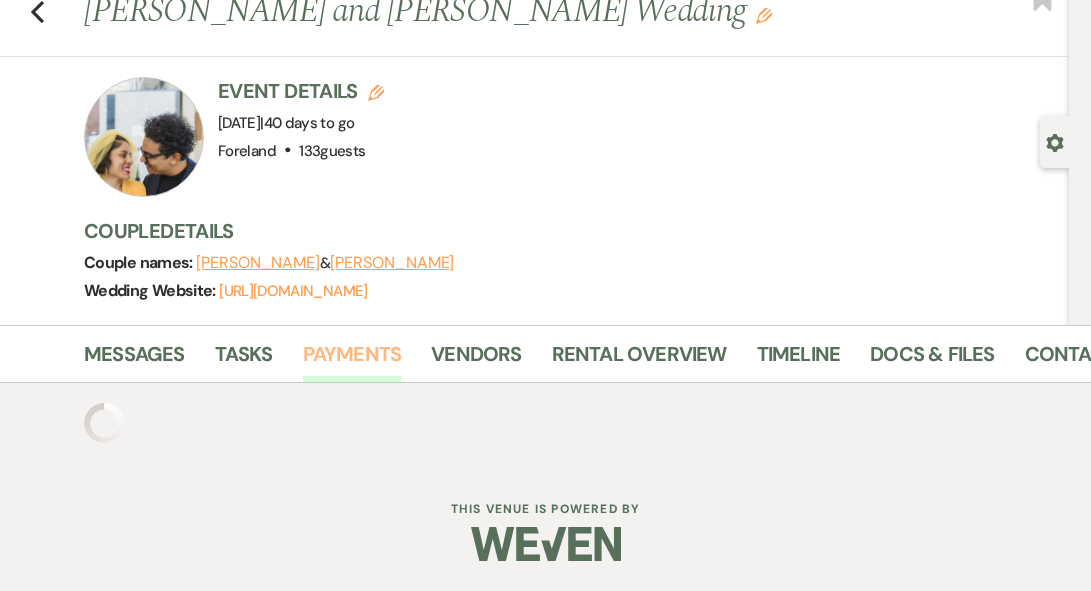 scroll, scrollTop: 320, scrollLeft: 0, axis: vertical 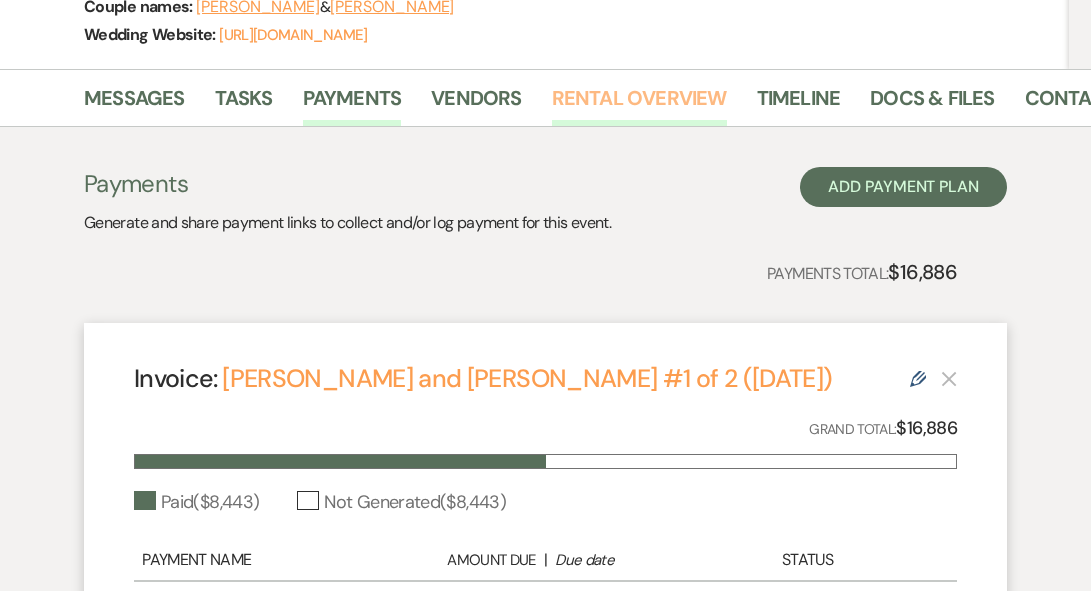 drag, startPoint x: 659, startPoint y: 96, endPoint x: 647, endPoint y: 115, distance: 22.472204 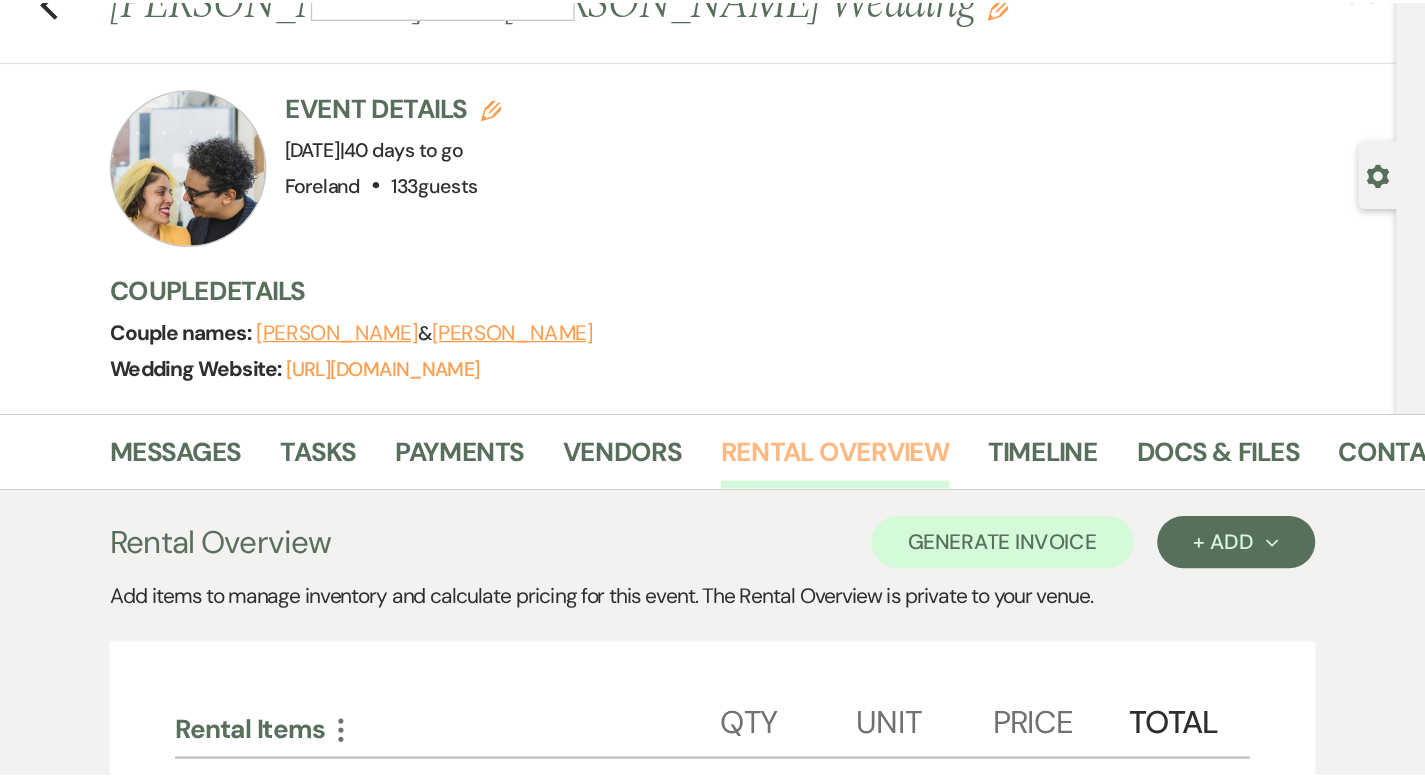 scroll, scrollTop: 40, scrollLeft: 0, axis: vertical 